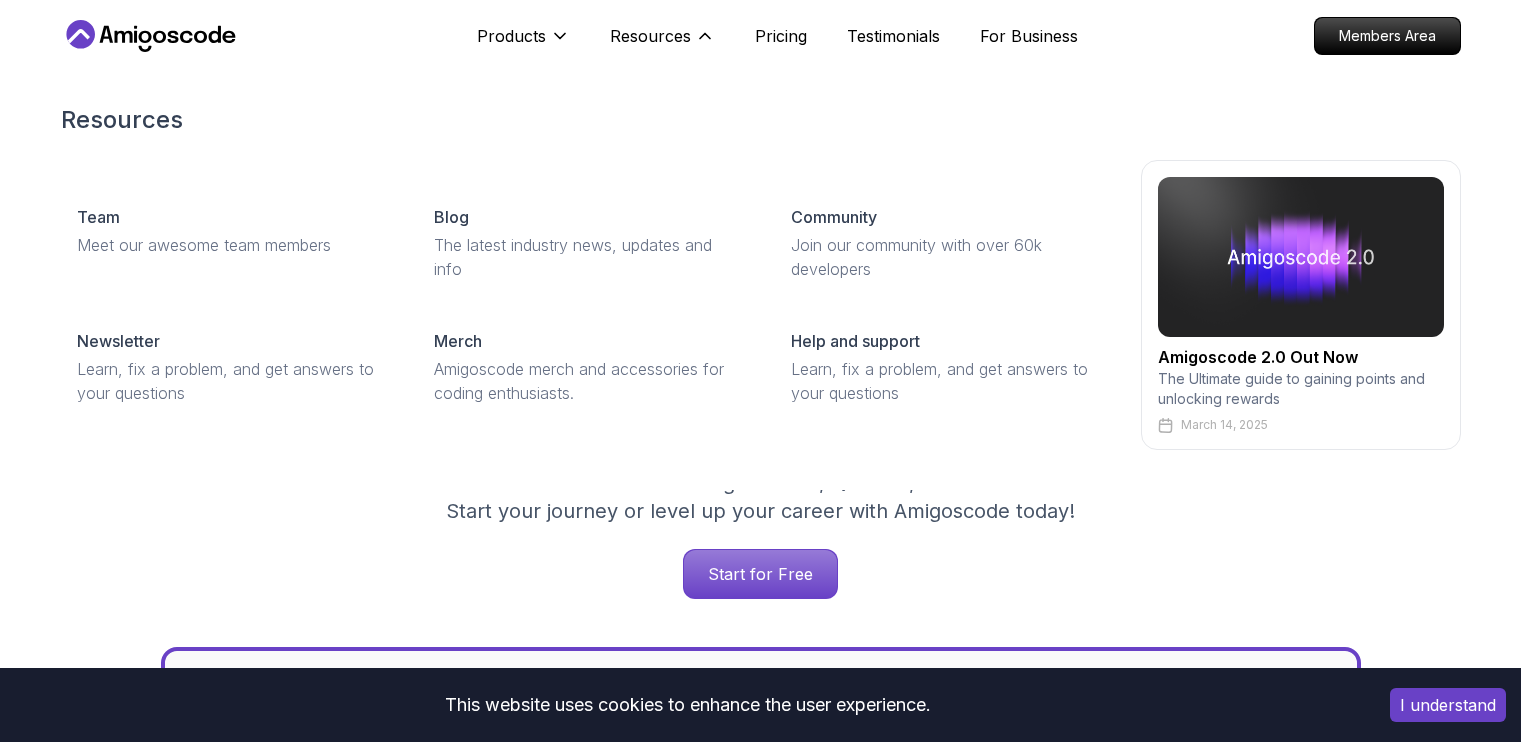 scroll, scrollTop: 0, scrollLeft: 0, axis: both 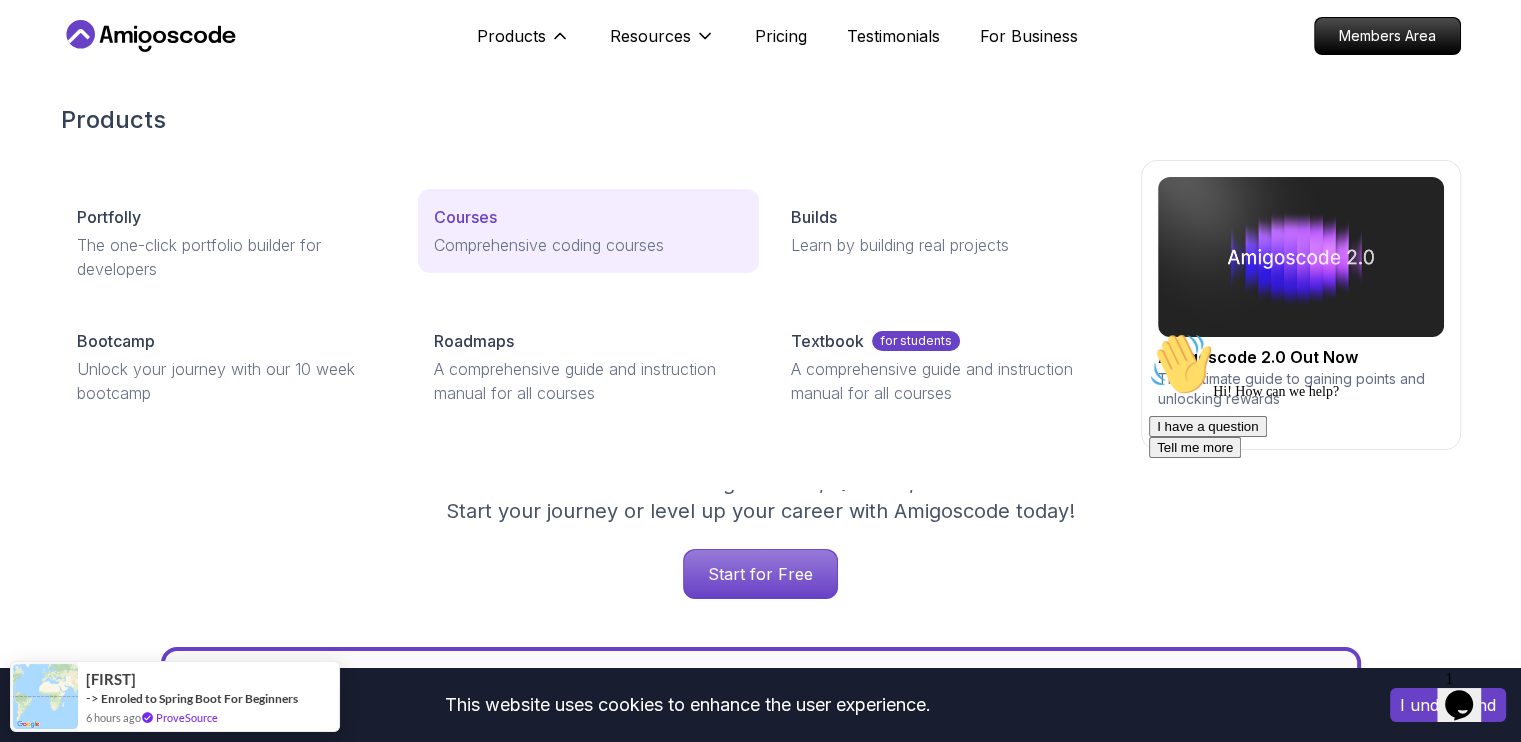 click on "Courses Comprehensive coding courses" at bounding box center (588, 231) 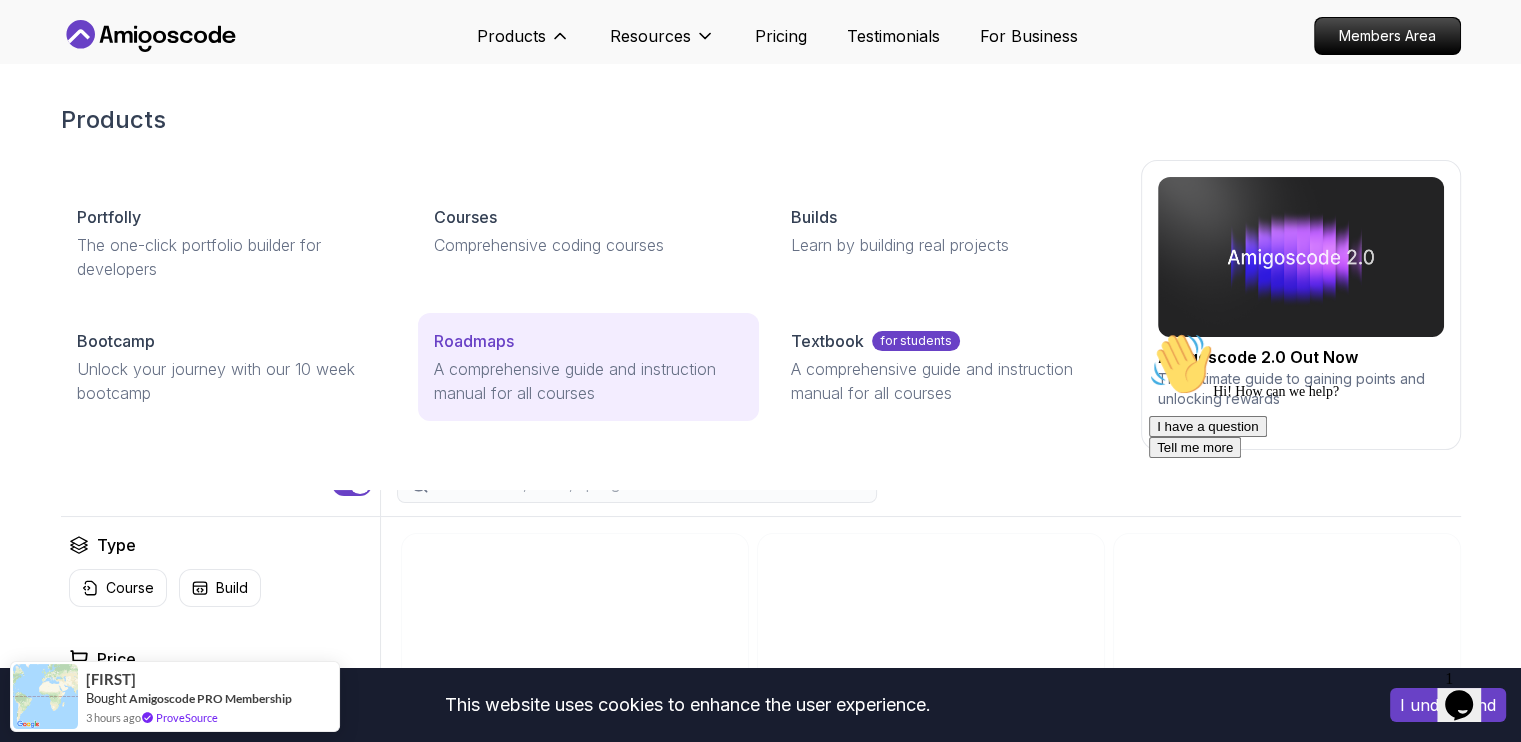 scroll, scrollTop: 96, scrollLeft: 0, axis: vertical 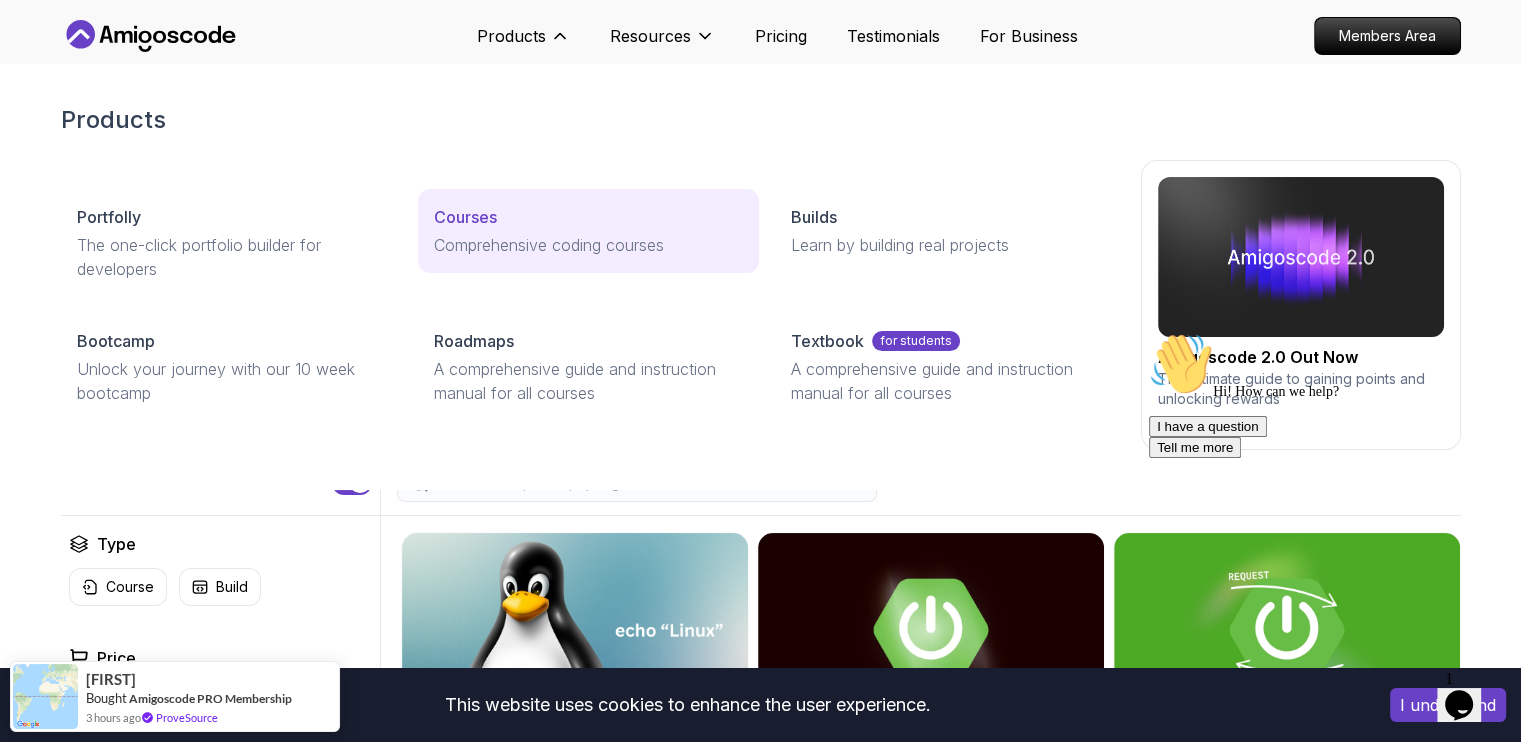 click on "Comprehensive coding courses" at bounding box center [588, 245] 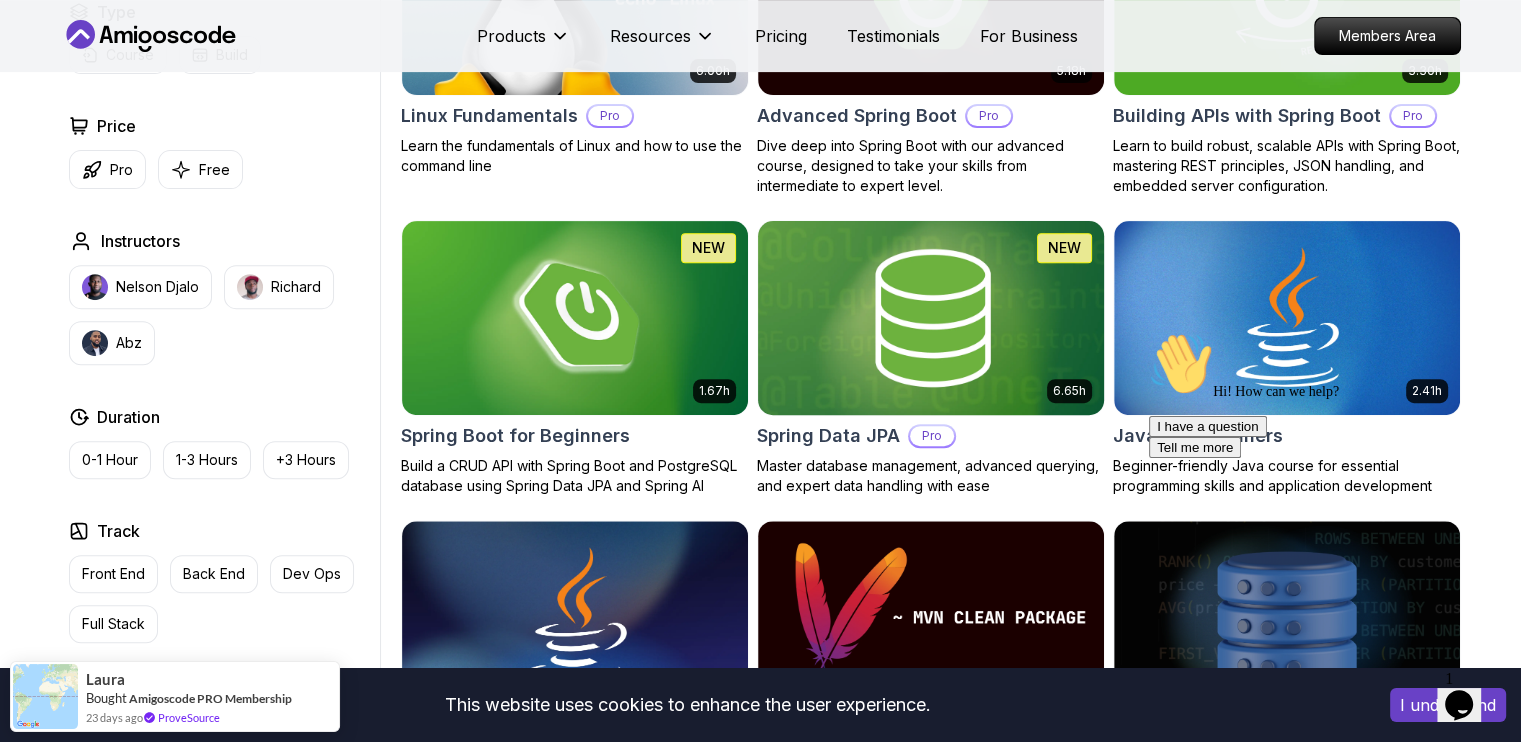 scroll, scrollTop: 730, scrollLeft: 0, axis: vertical 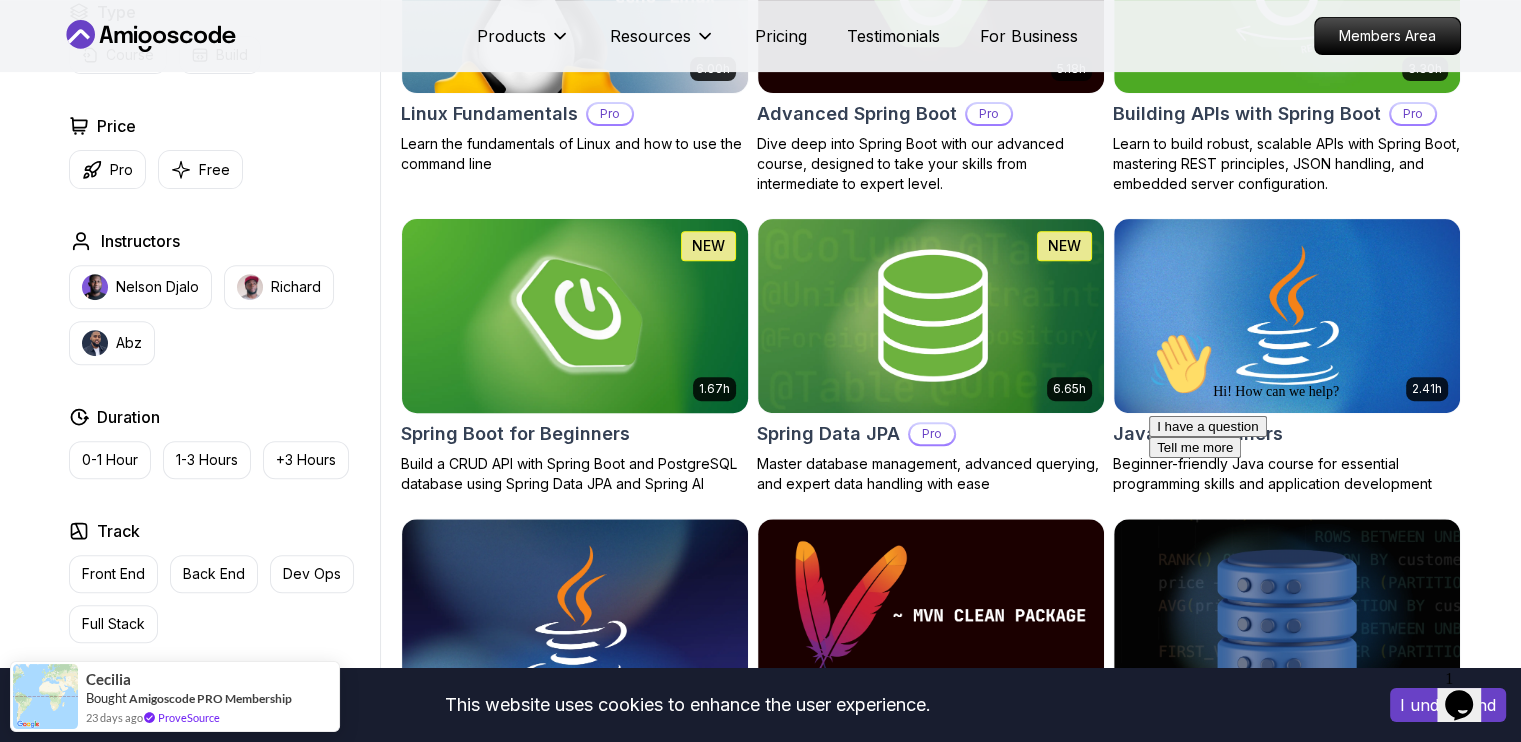 click at bounding box center (574, 315) 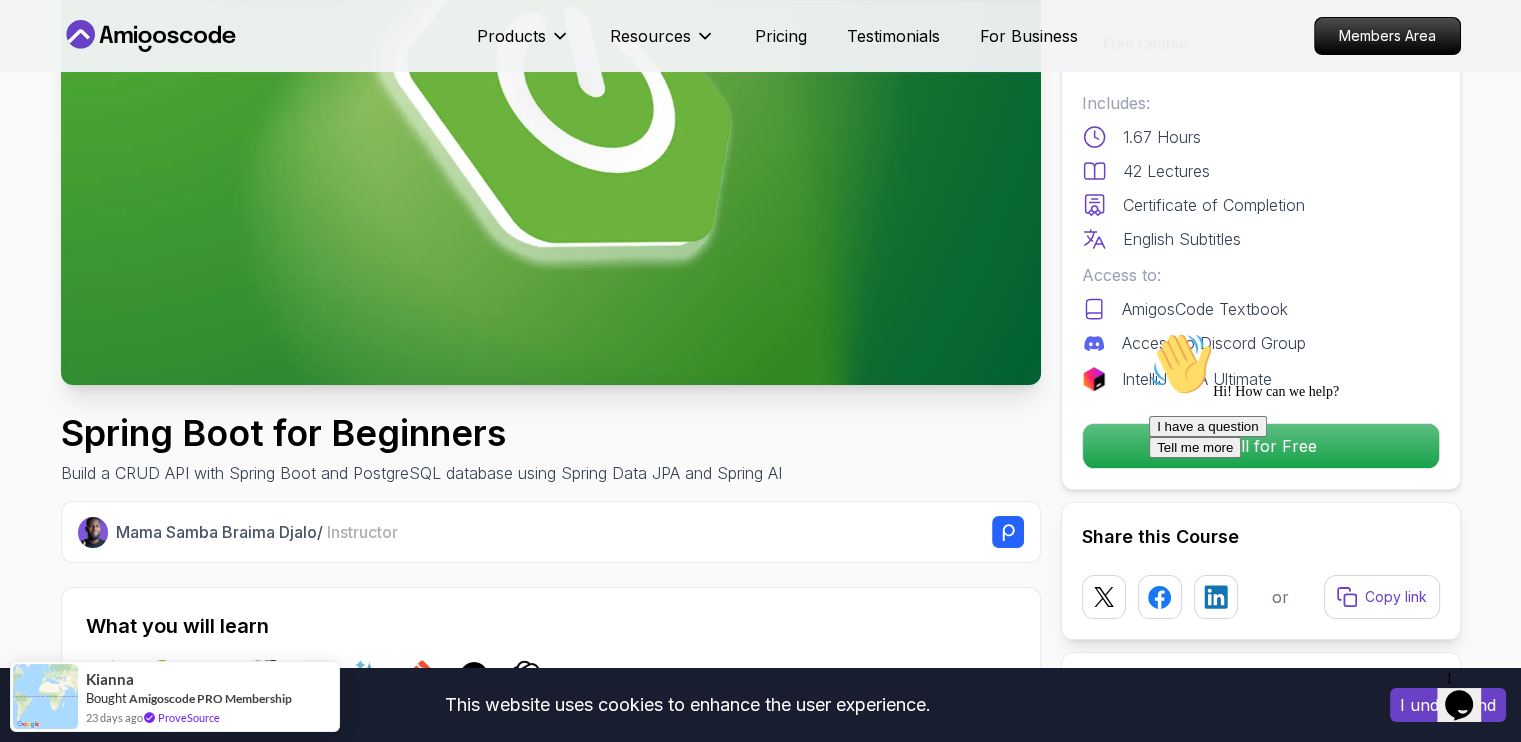 scroll, scrollTop: 287, scrollLeft: 0, axis: vertical 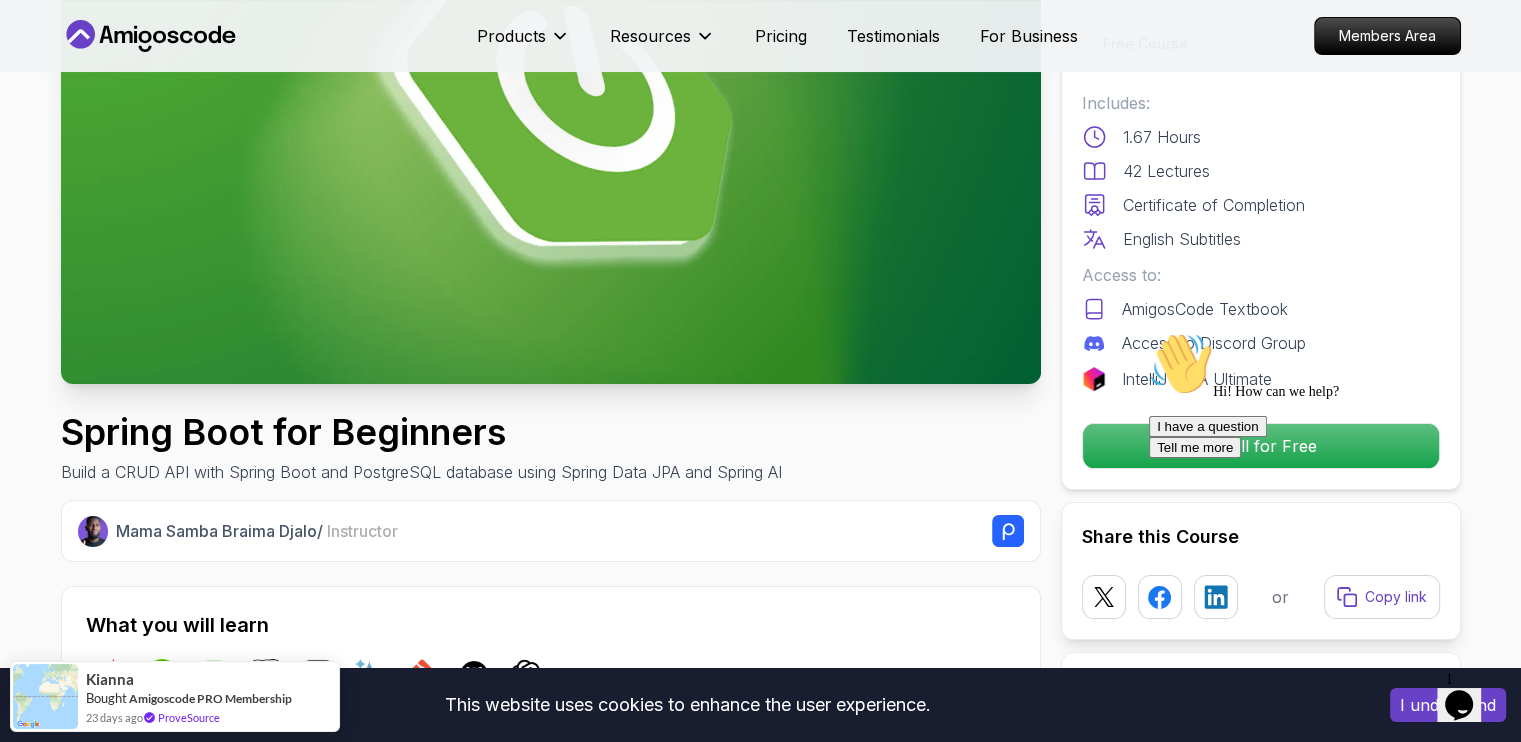 click on "Hi! How can we help? I have a question Tell me more" at bounding box center [1329, 395] 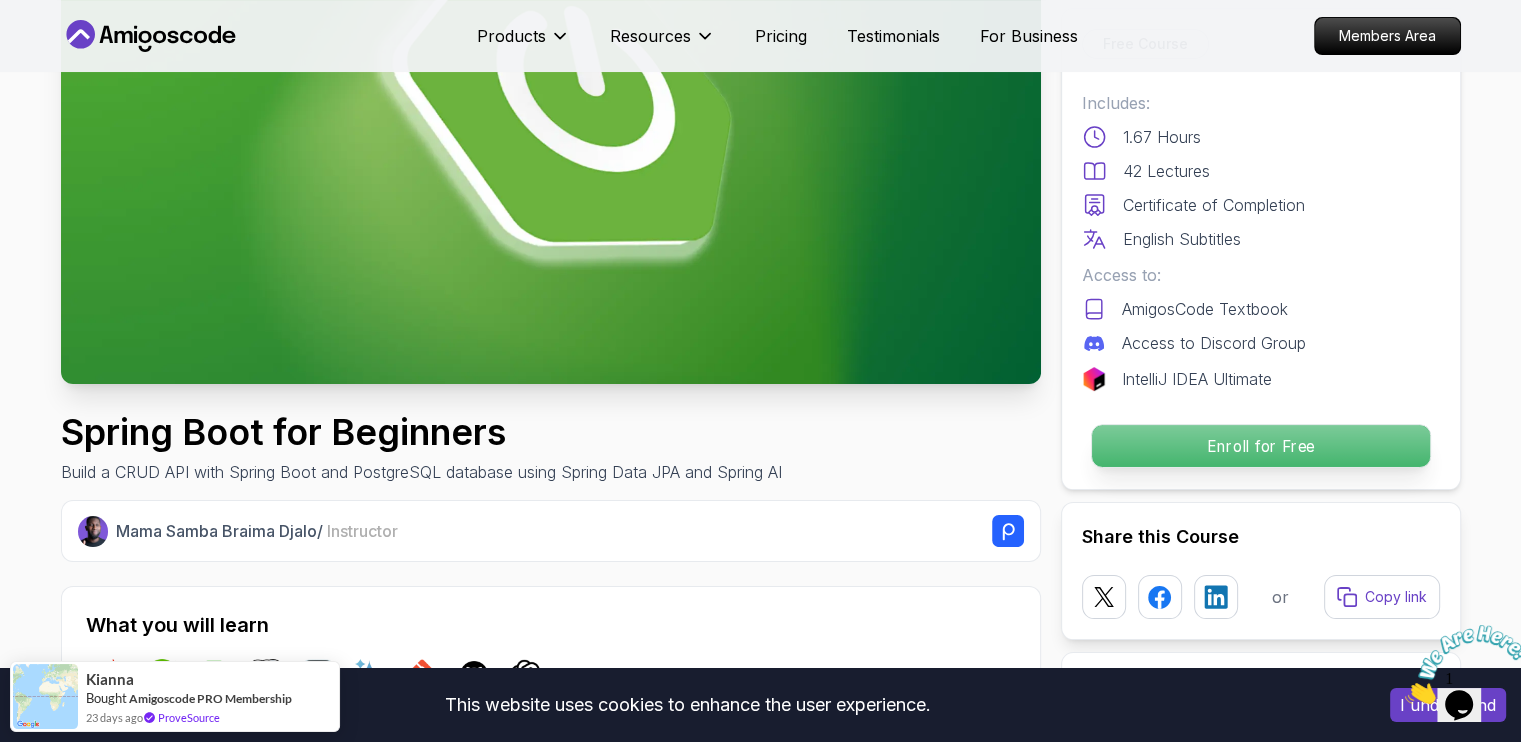 click on "Enroll for Free" at bounding box center [1260, 446] 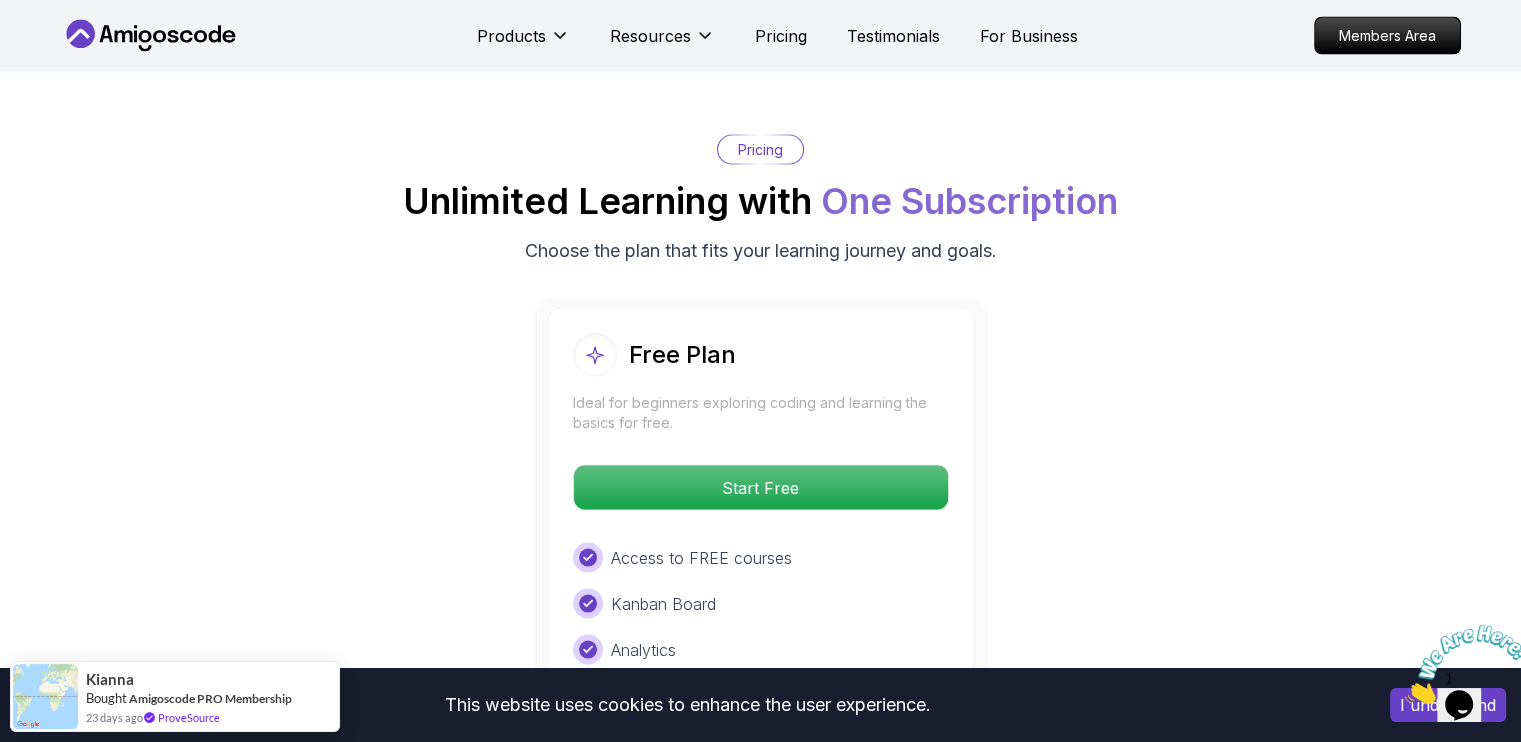 scroll, scrollTop: 4176, scrollLeft: 0, axis: vertical 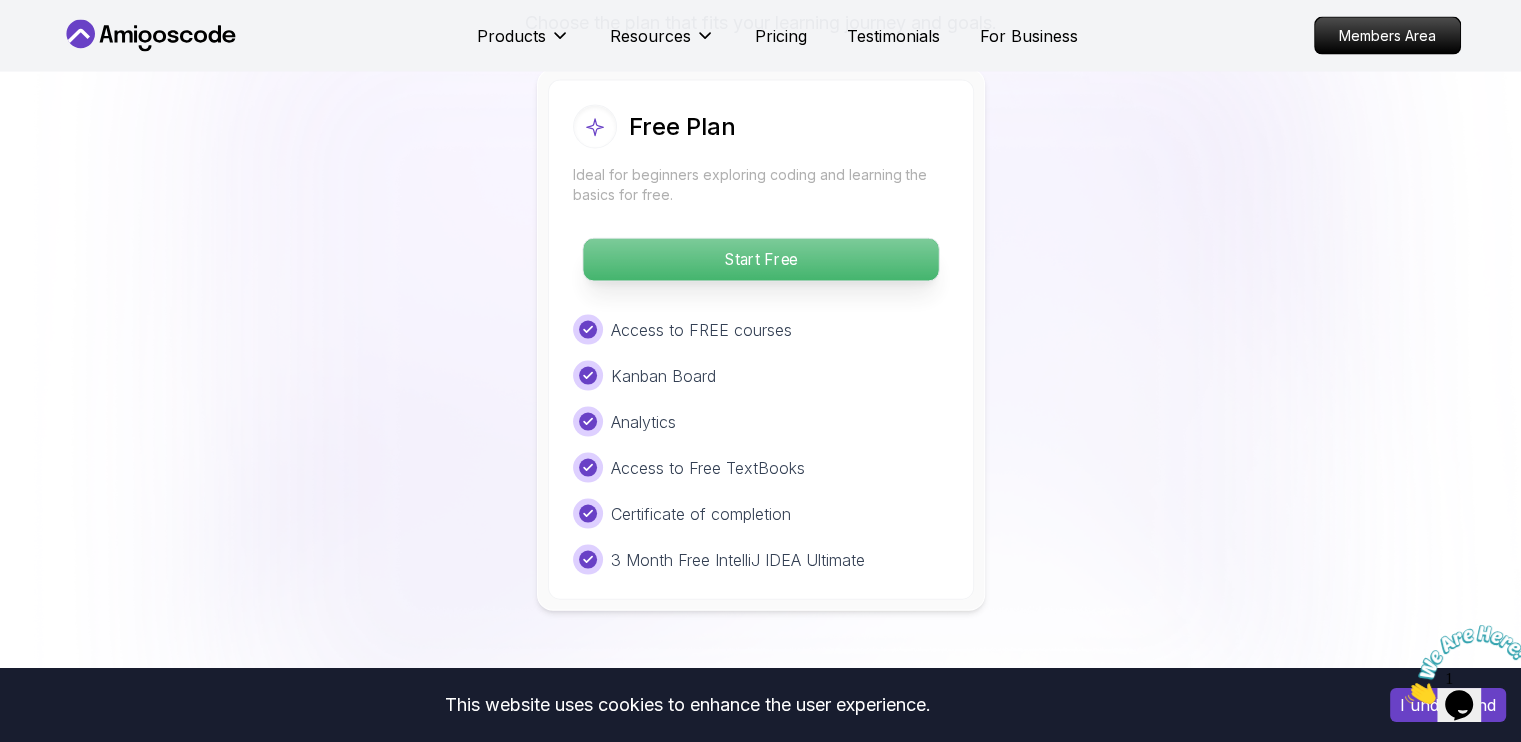 click on "Start Free" at bounding box center [760, 260] 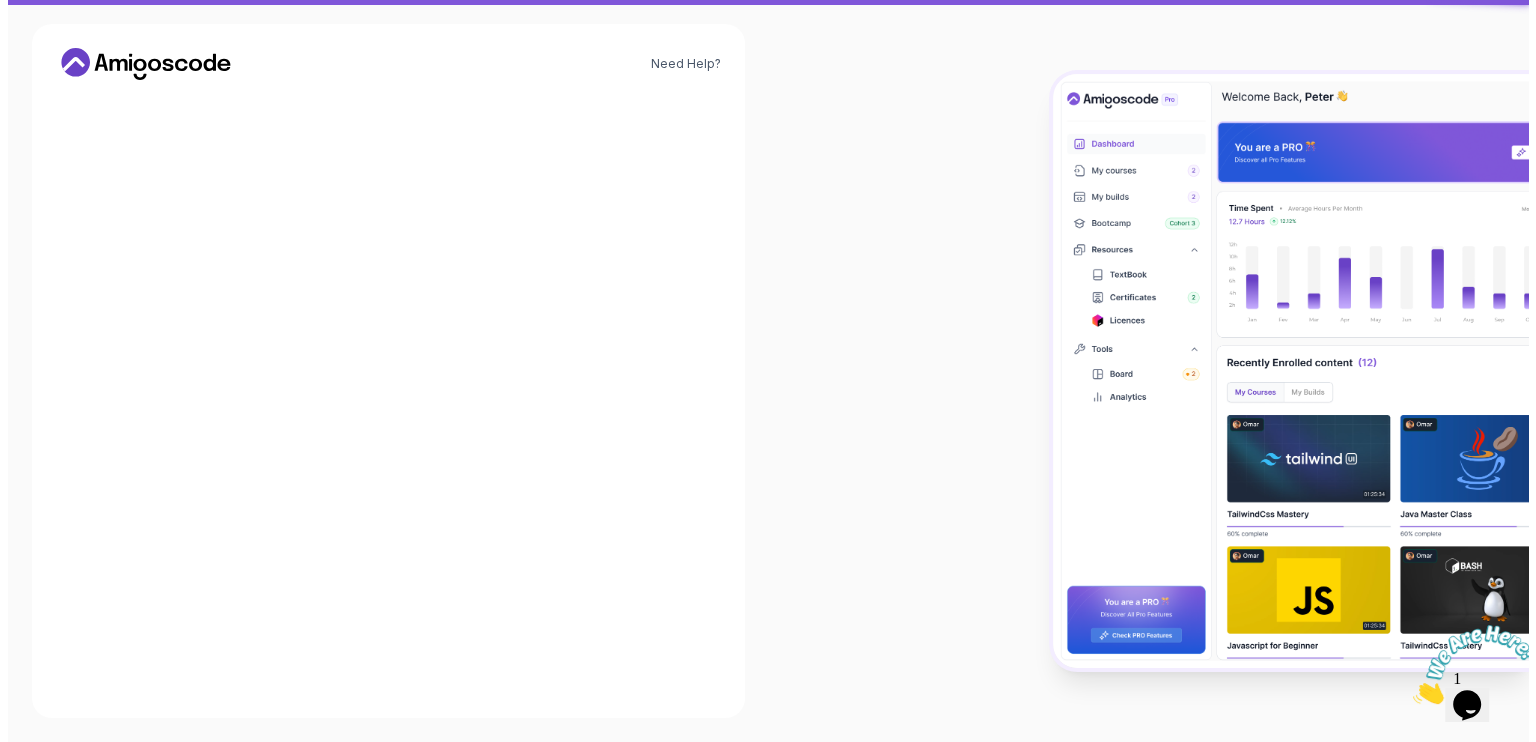 scroll, scrollTop: 0, scrollLeft: 0, axis: both 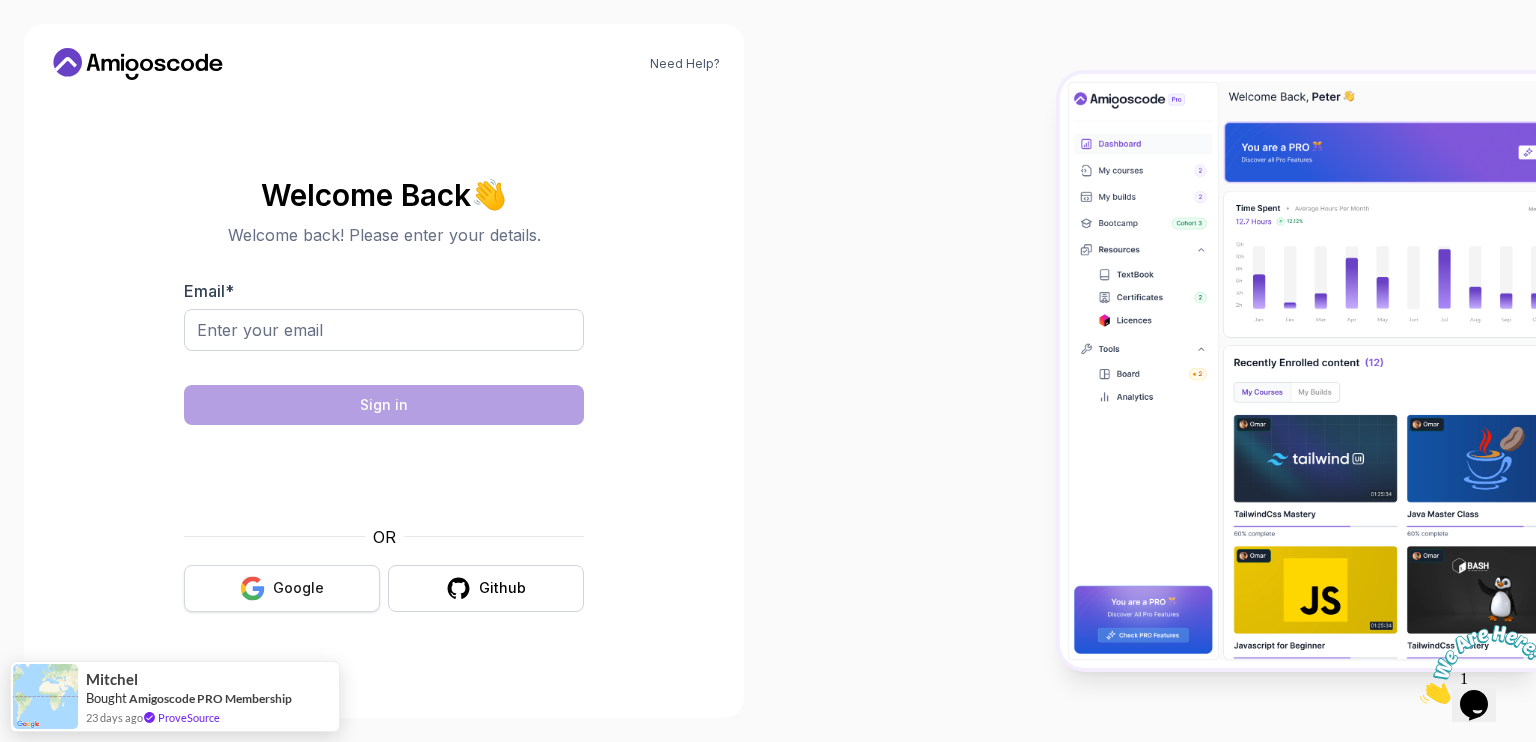 click on "Google" at bounding box center [282, 588] 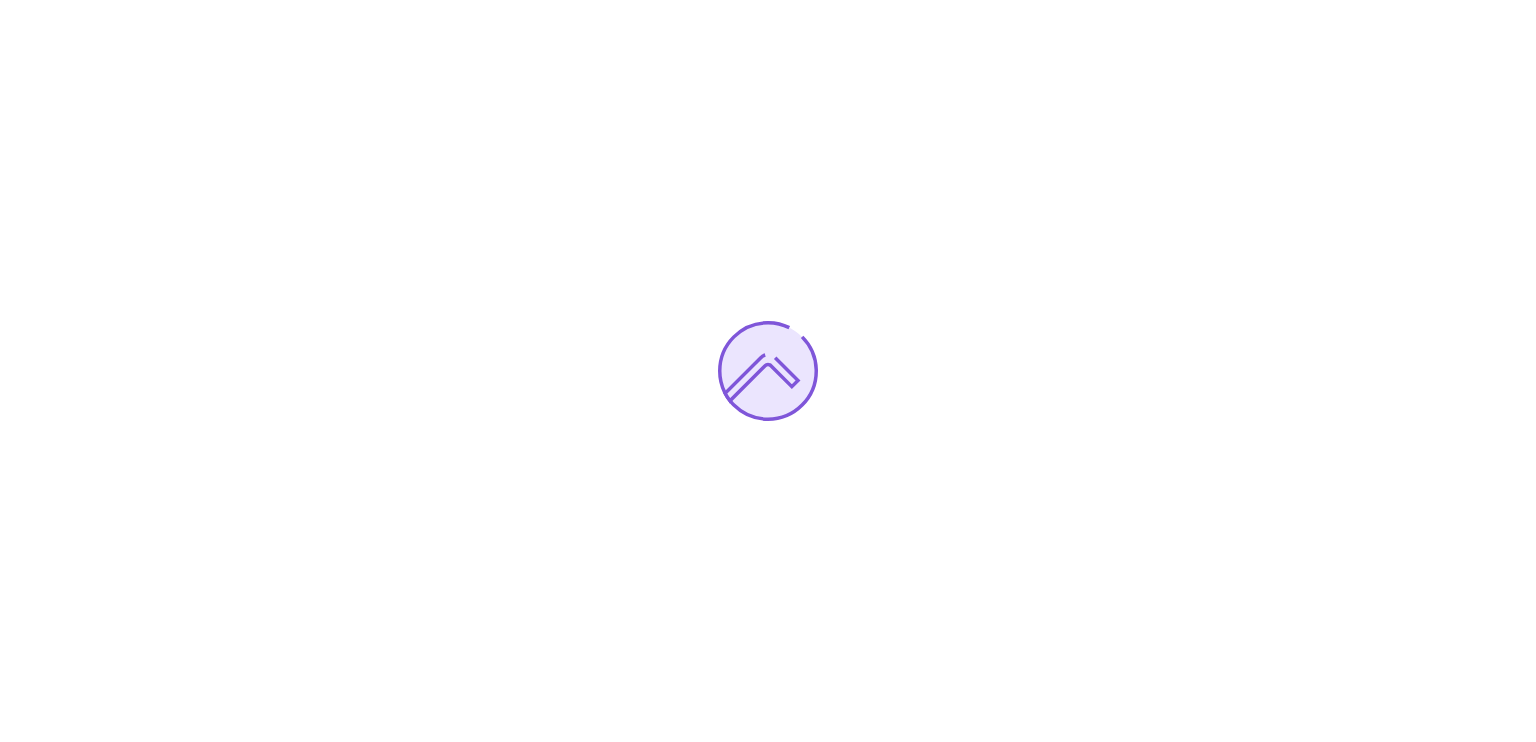 scroll, scrollTop: 0, scrollLeft: 0, axis: both 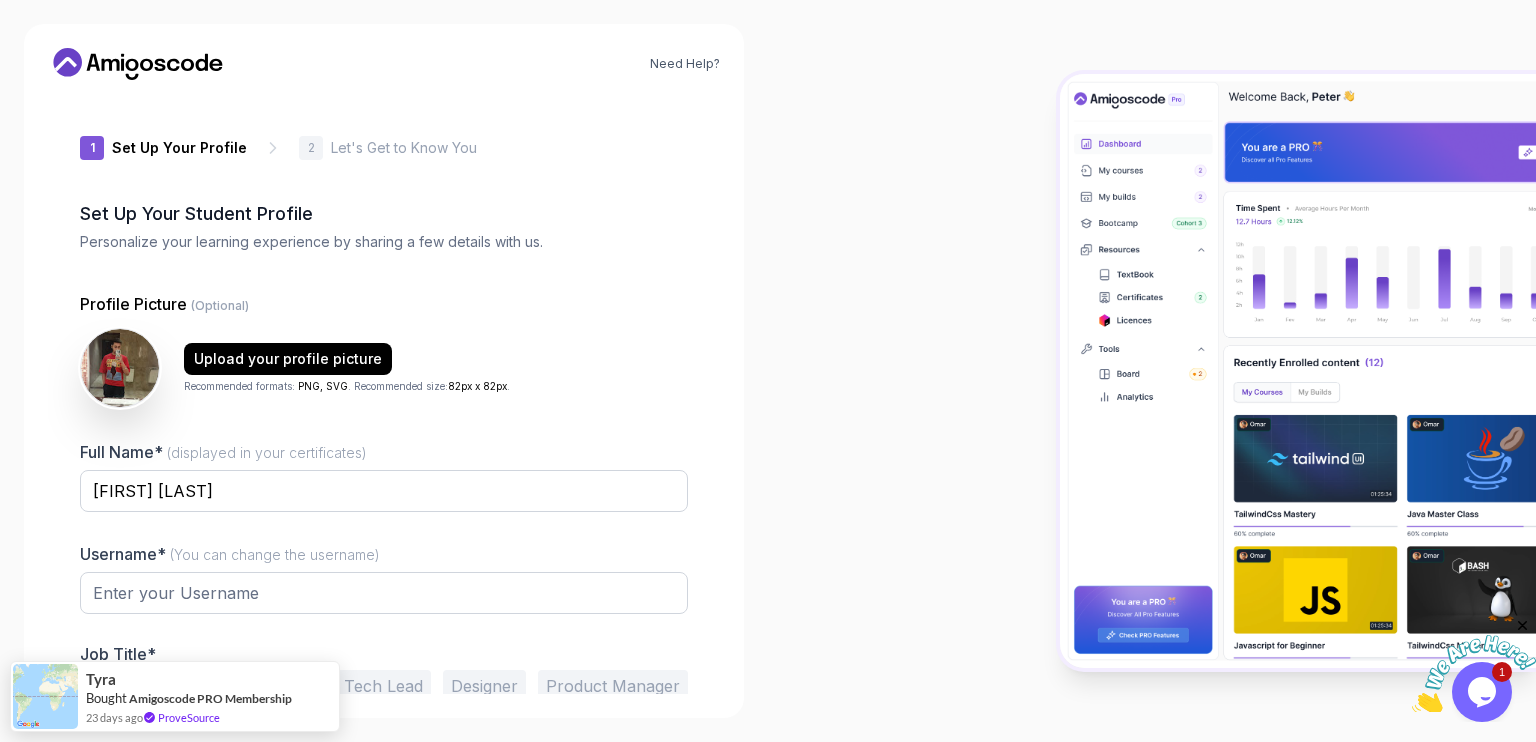 type on "[USERNAME]" 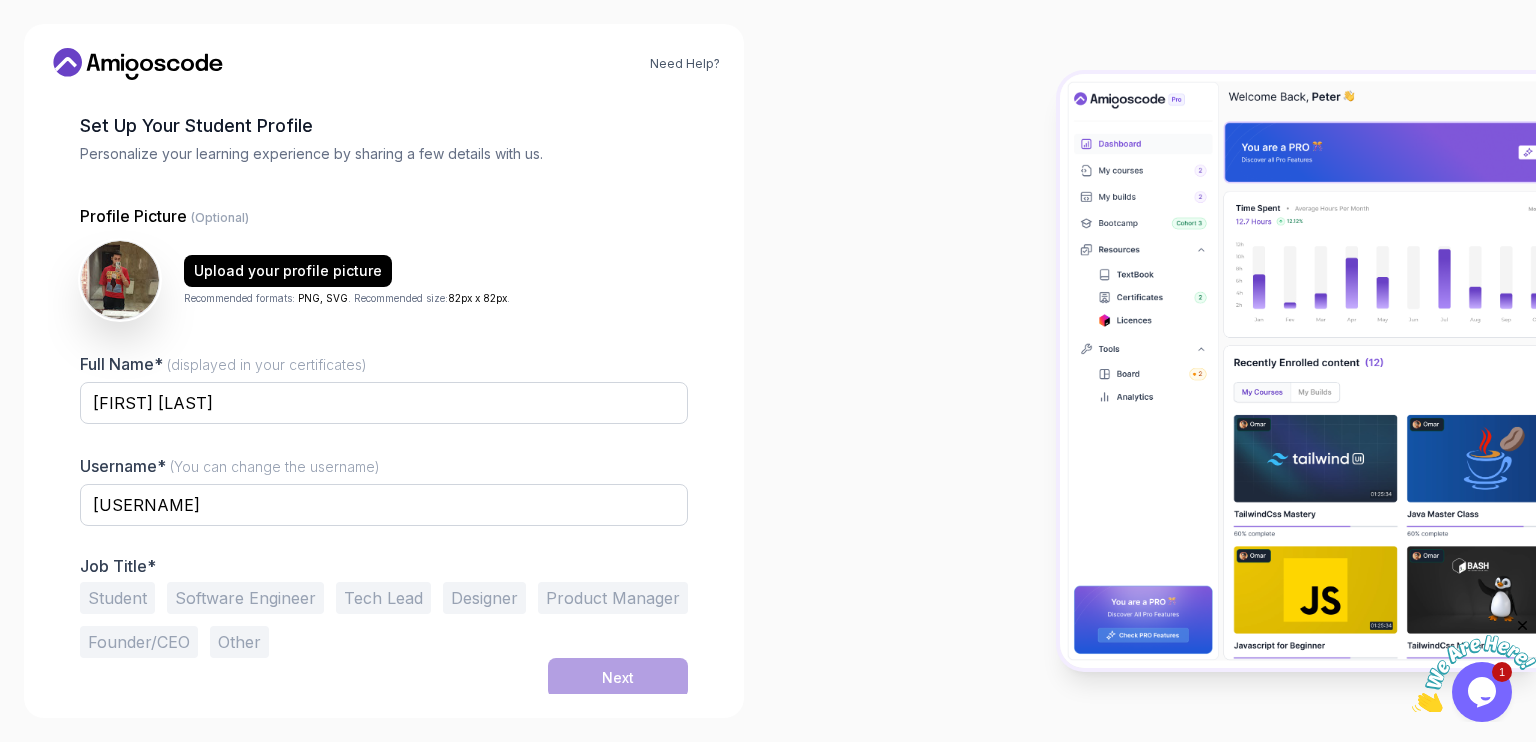 scroll, scrollTop: 91, scrollLeft: 0, axis: vertical 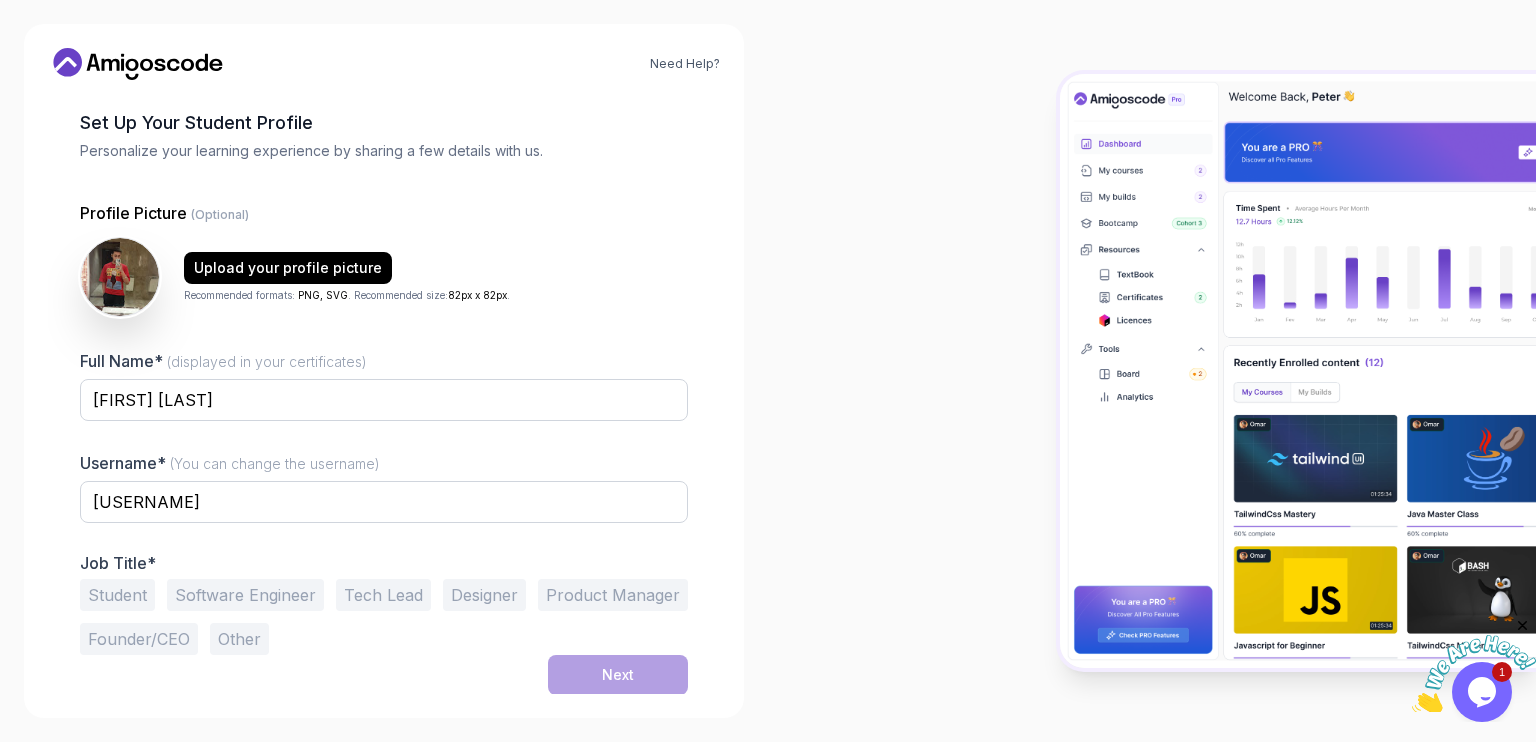 click on "Student Software Engineer Tech Lead Designer Product Manager Founder/CEO Other" at bounding box center [384, 617] 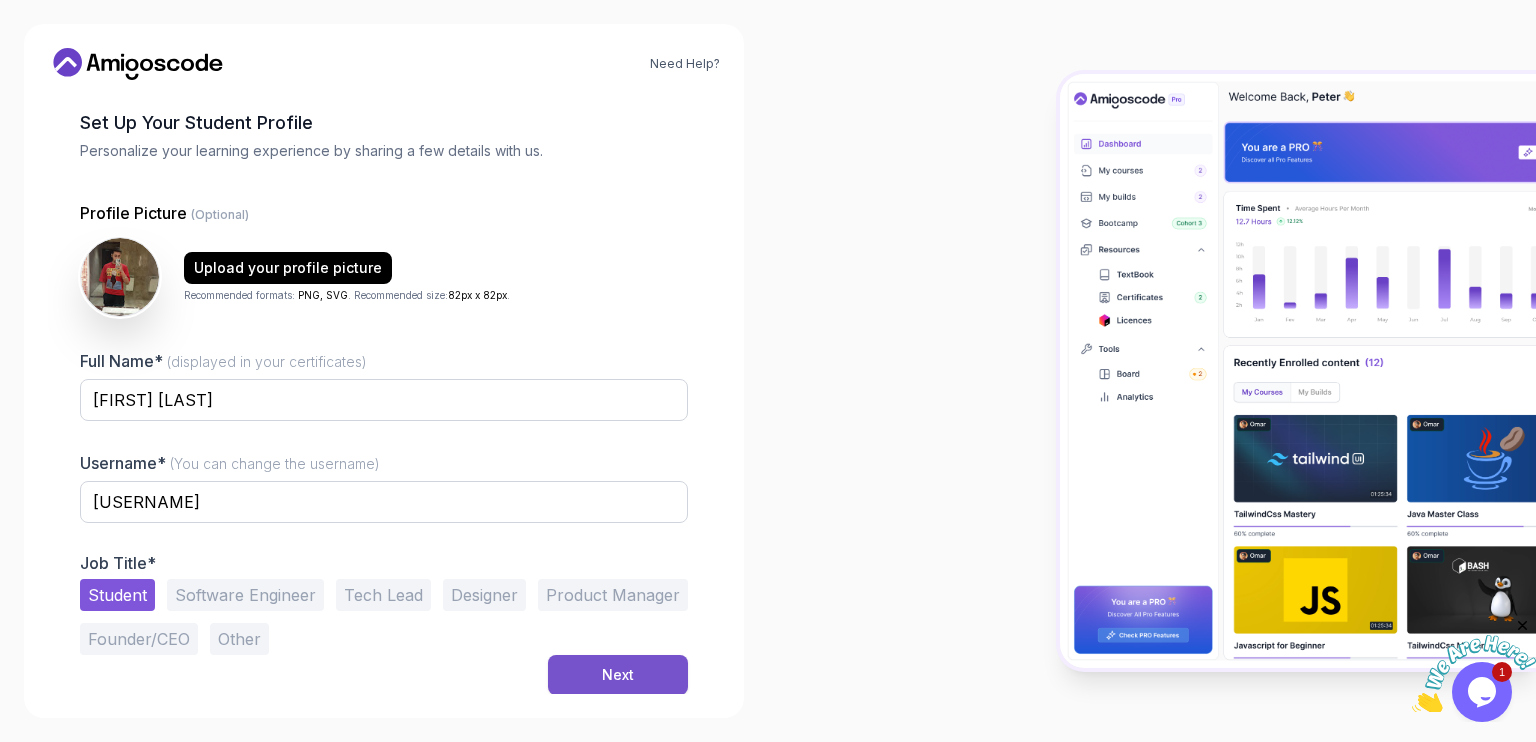 click on "Next" at bounding box center [618, 675] 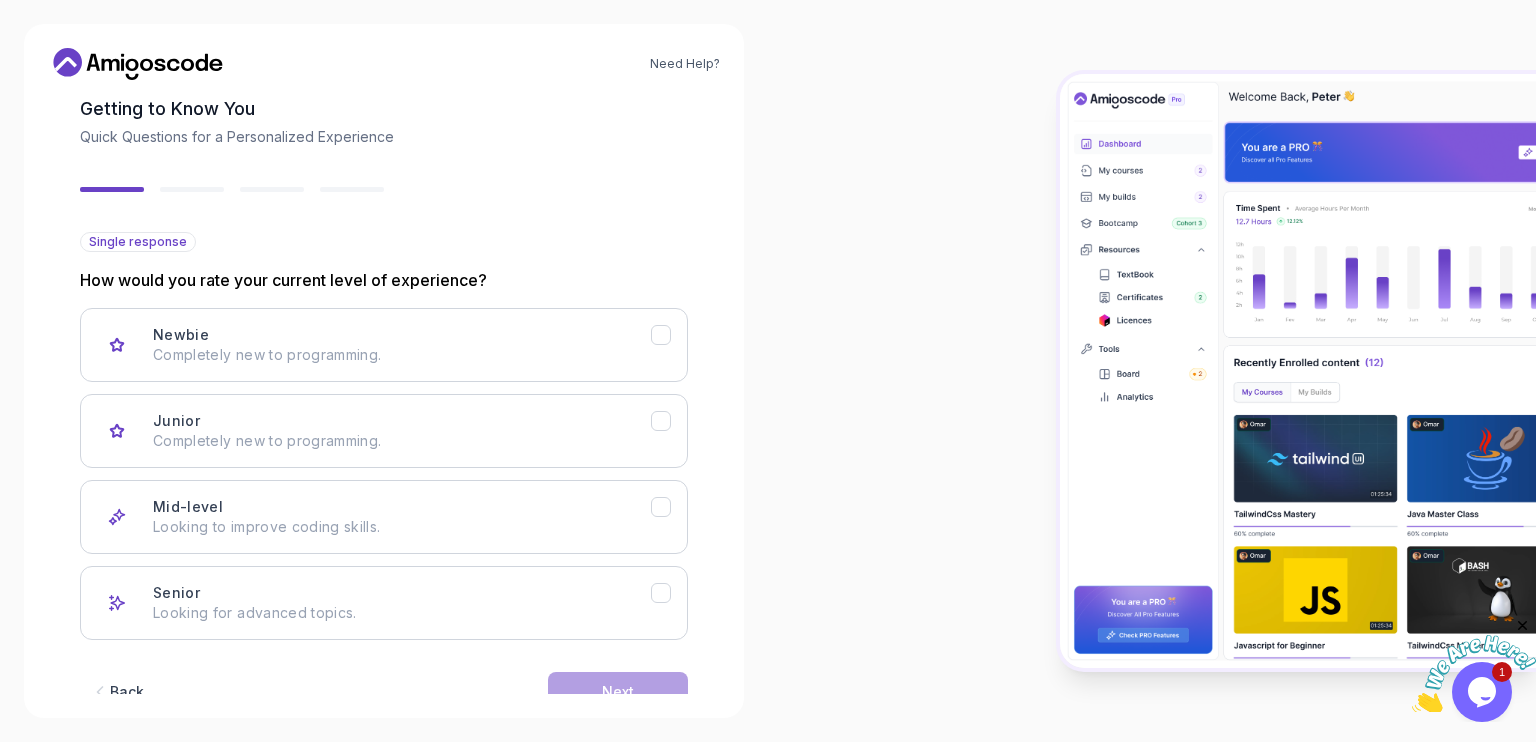 scroll, scrollTop: 106, scrollLeft: 0, axis: vertical 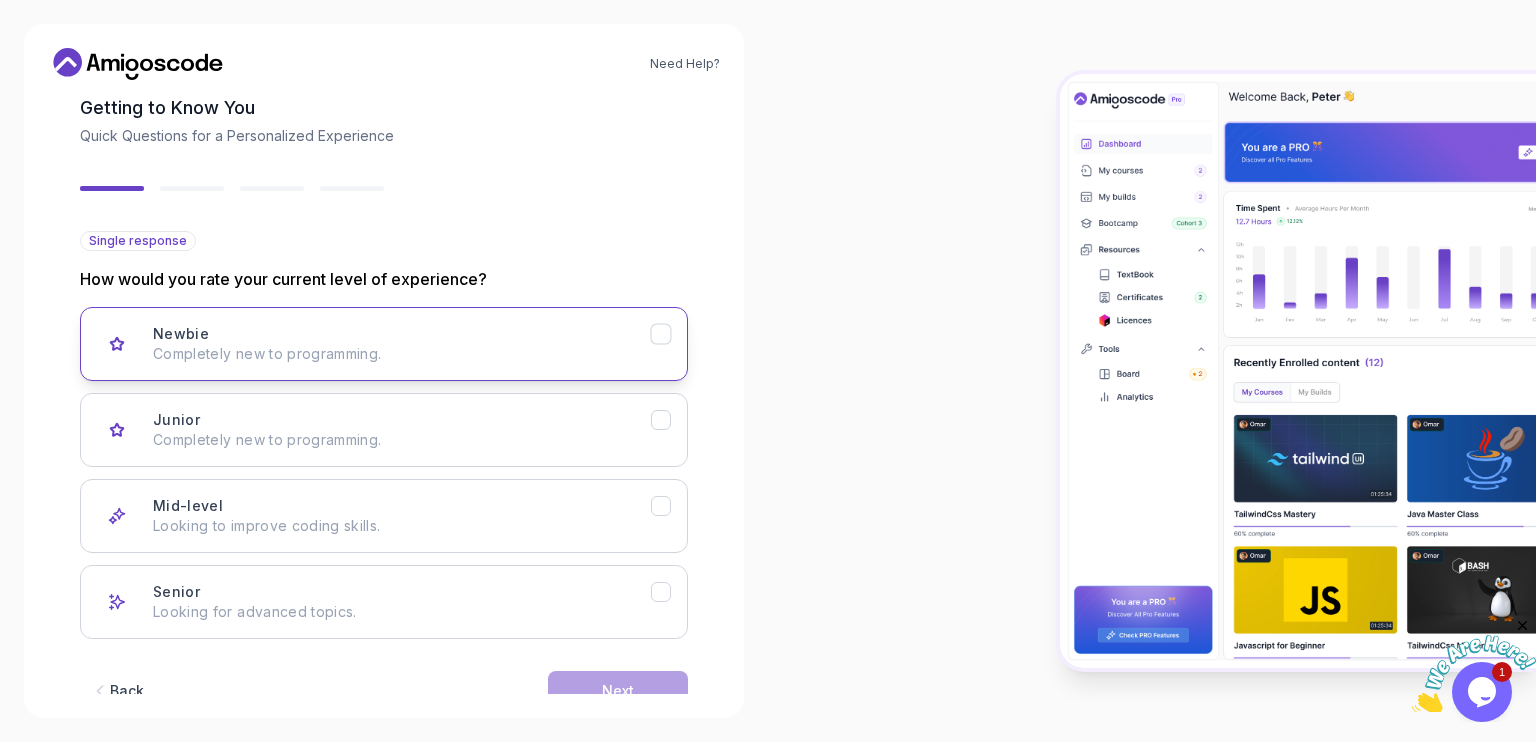 click on "Completely new to programming." at bounding box center (402, 354) 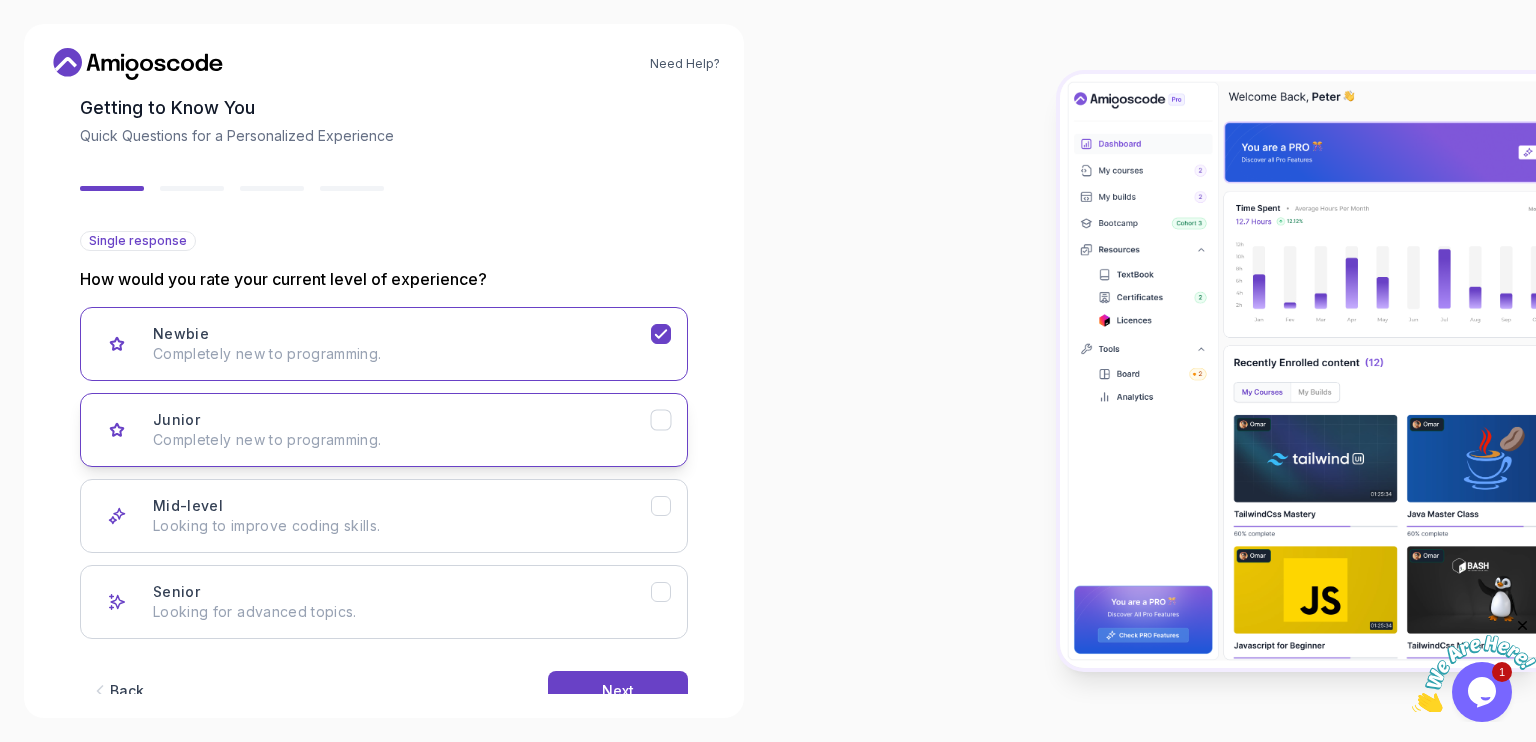 click on "Completely new to programming." at bounding box center (402, 440) 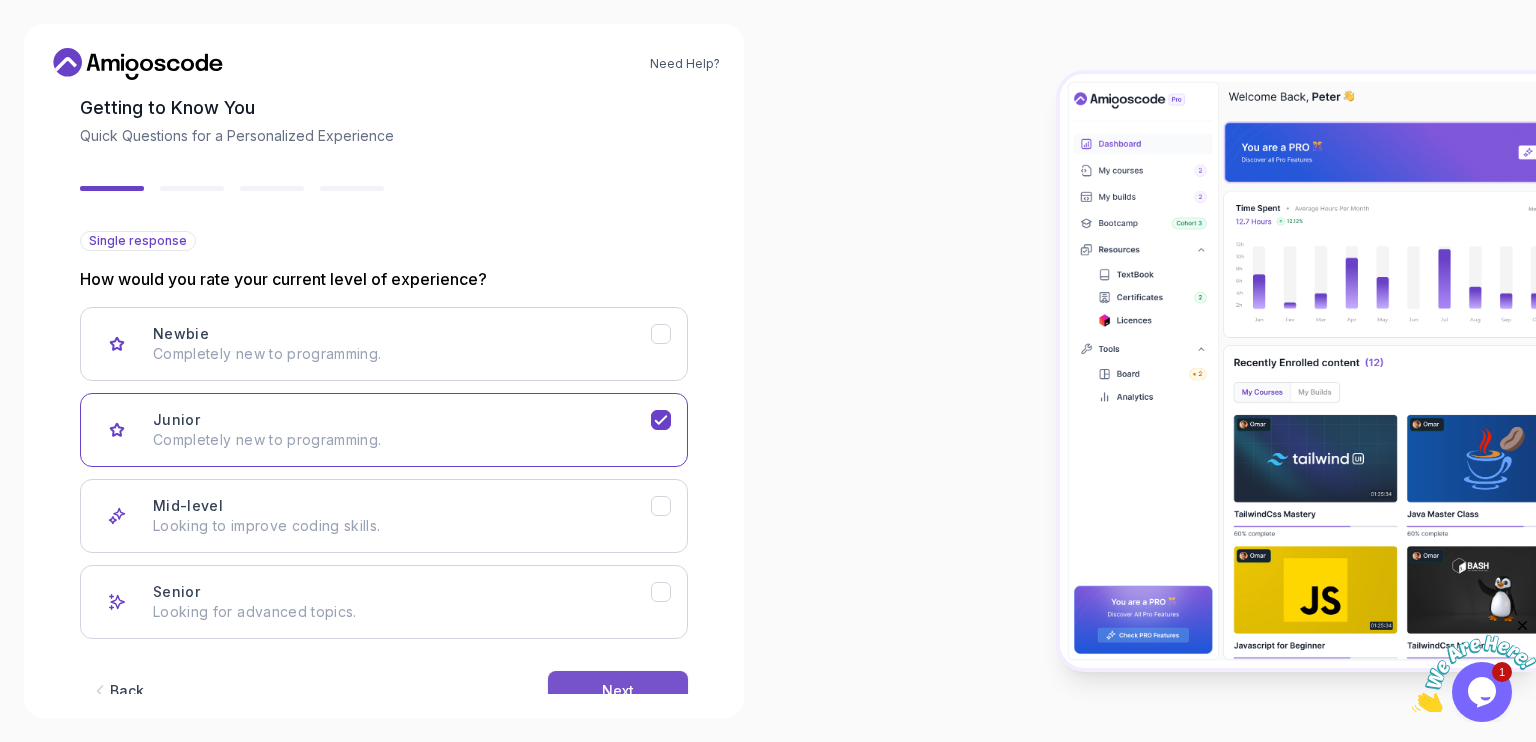 click on "Next" at bounding box center (618, 691) 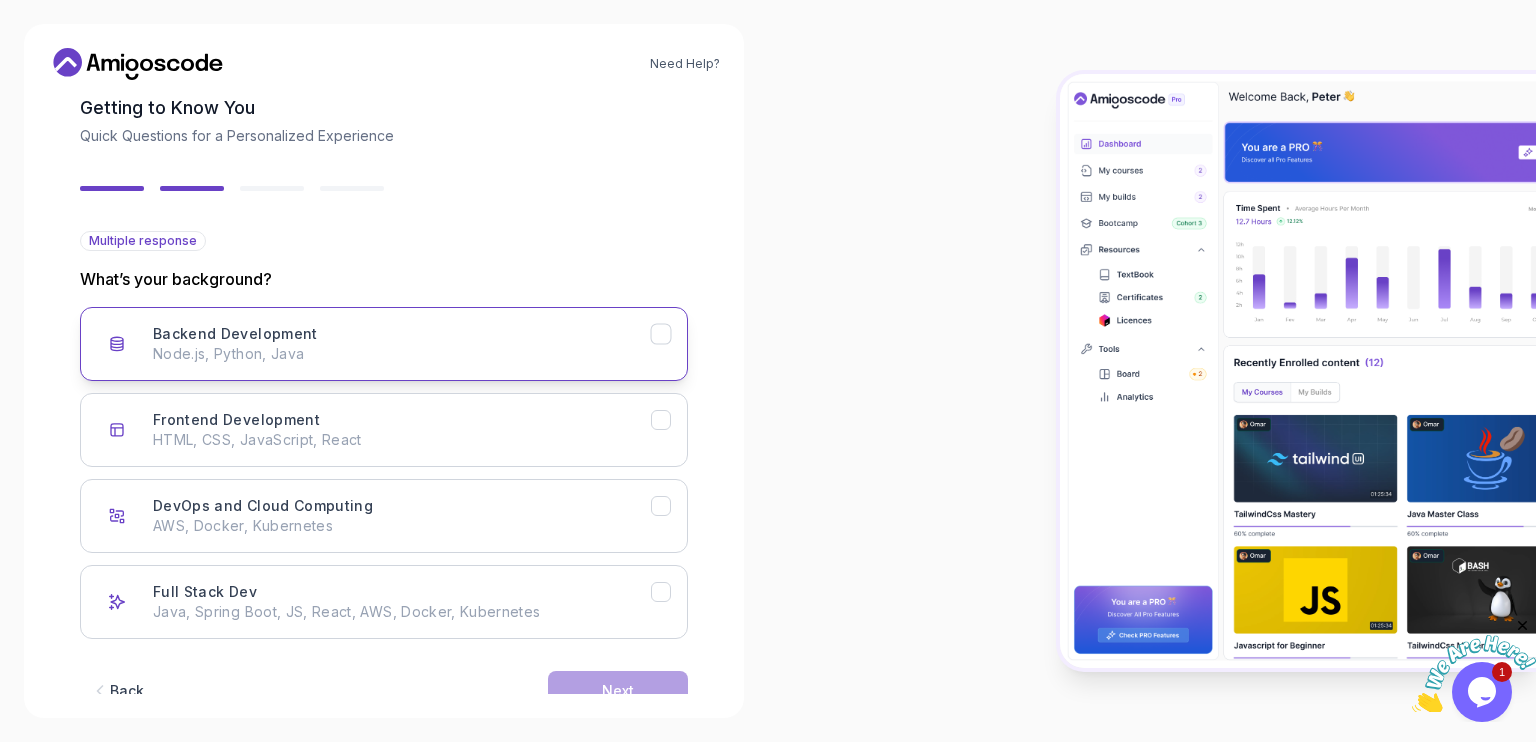 click on "Backend Development Node.js, Python, Java" at bounding box center (402, 344) 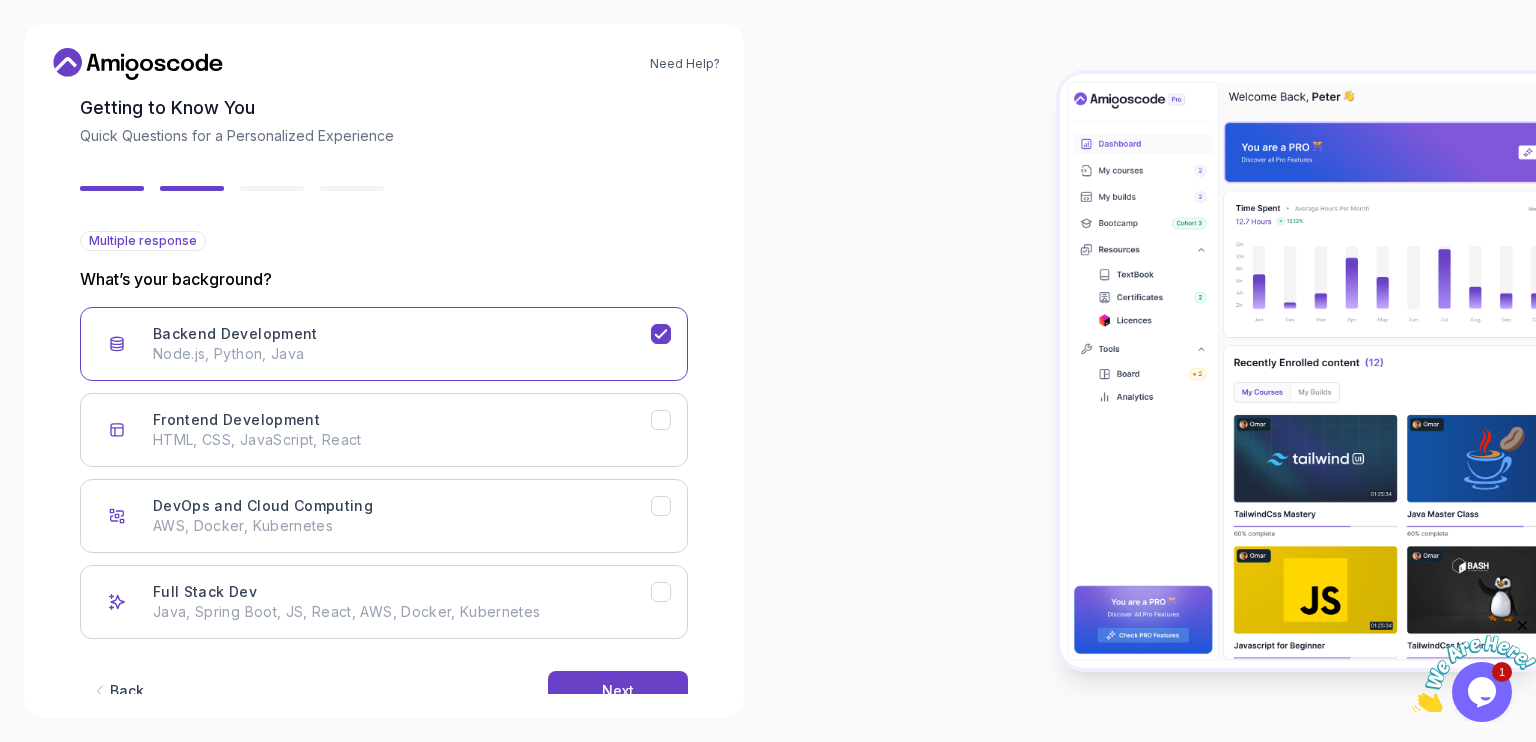 click on "Backend Development Node.js, Python, Java Frontend Development HTML, CSS, JavaScript, React DevOps and Cloud Computing AWS, Docker, Kubernetes Full Stack Dev Java, Spring Boot, JS, React, AWS, Docker, Kubernetes" at bounding box center (384, 473) 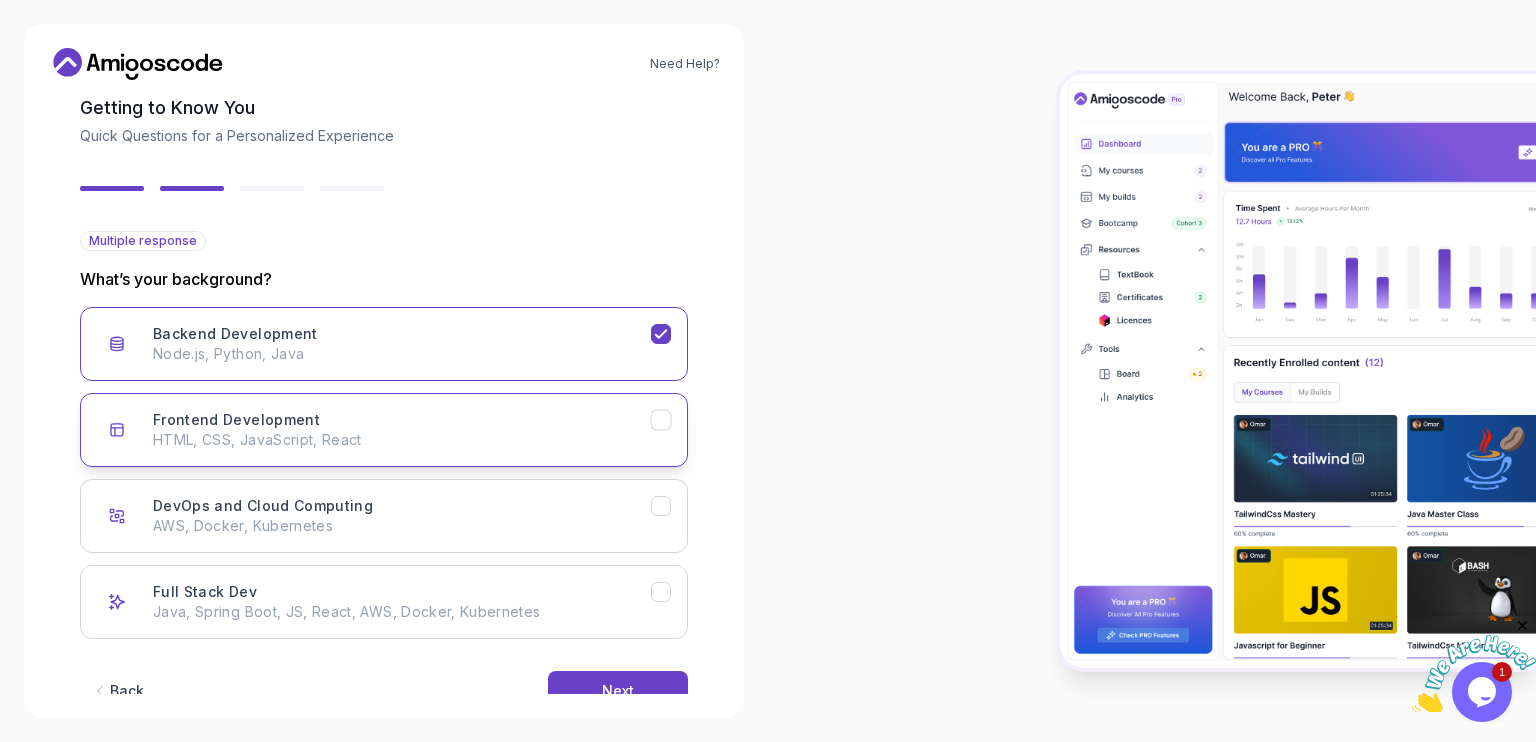 click on "HTML, CSS, JavaScript, React" at bounding box center (402, 440) 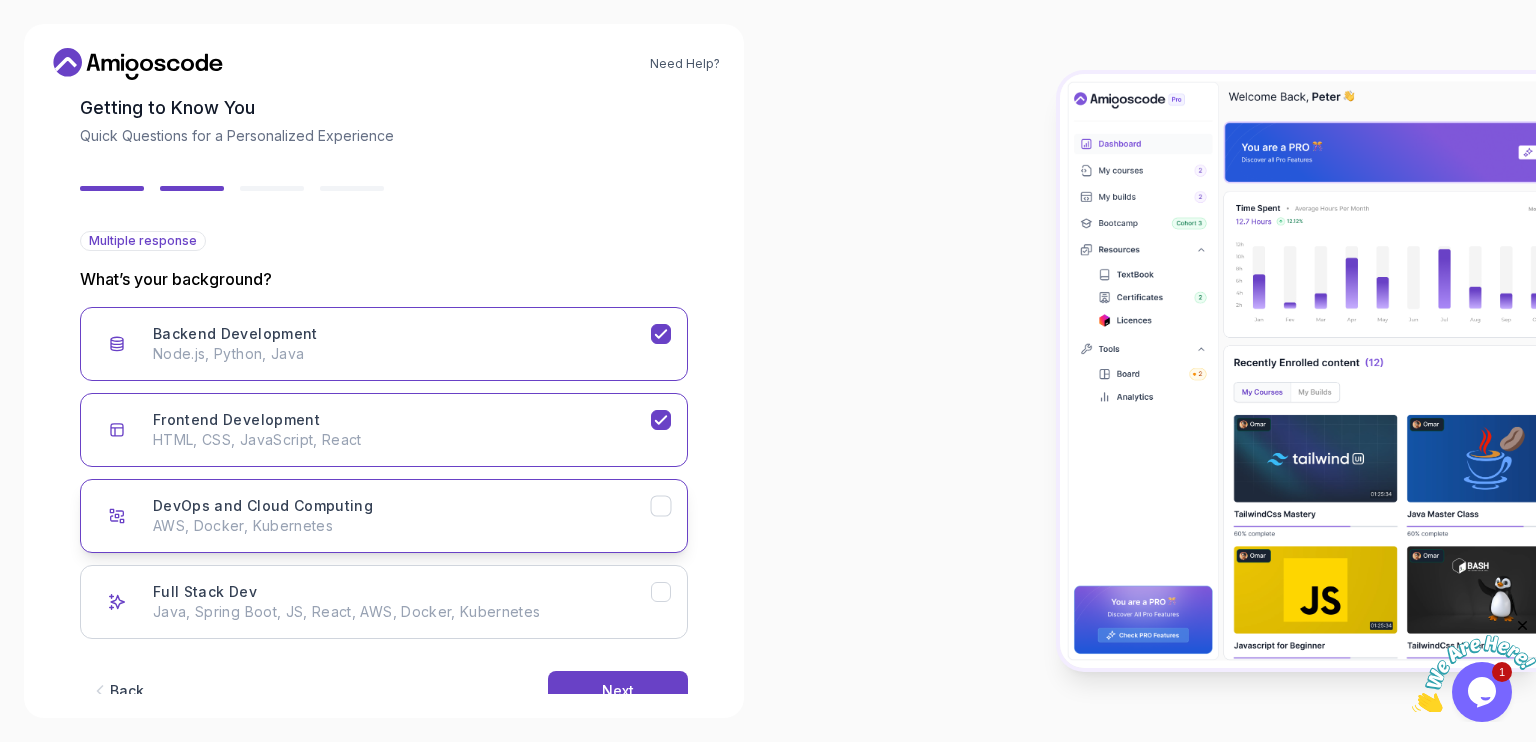 scroll, scrollTop: 152, scrollLeft: 0, axis: vertical 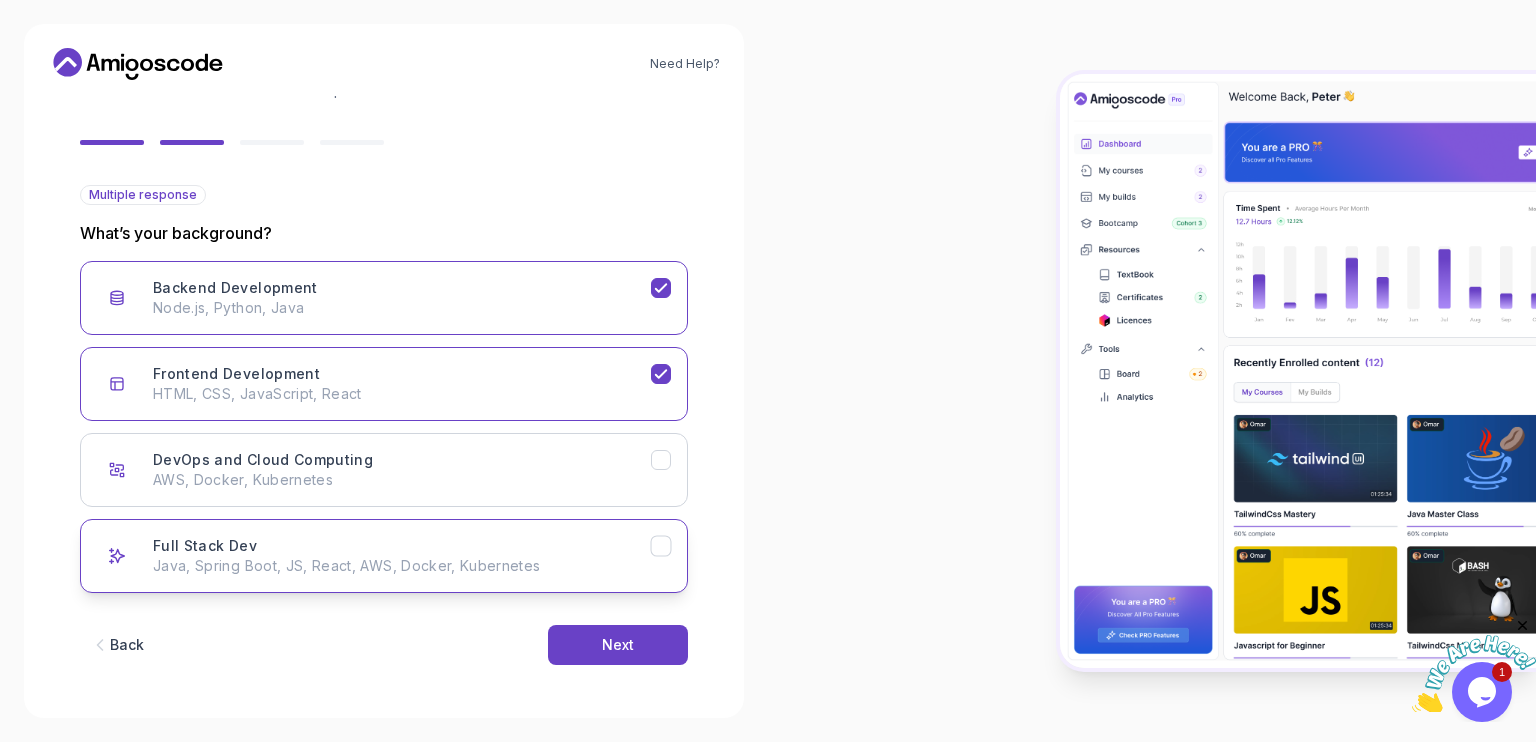 click on "Full Stack Dev Java, Spring Boot, JS, React, AWS, Docker, Kubernetes" at bounding box center (384, 556) 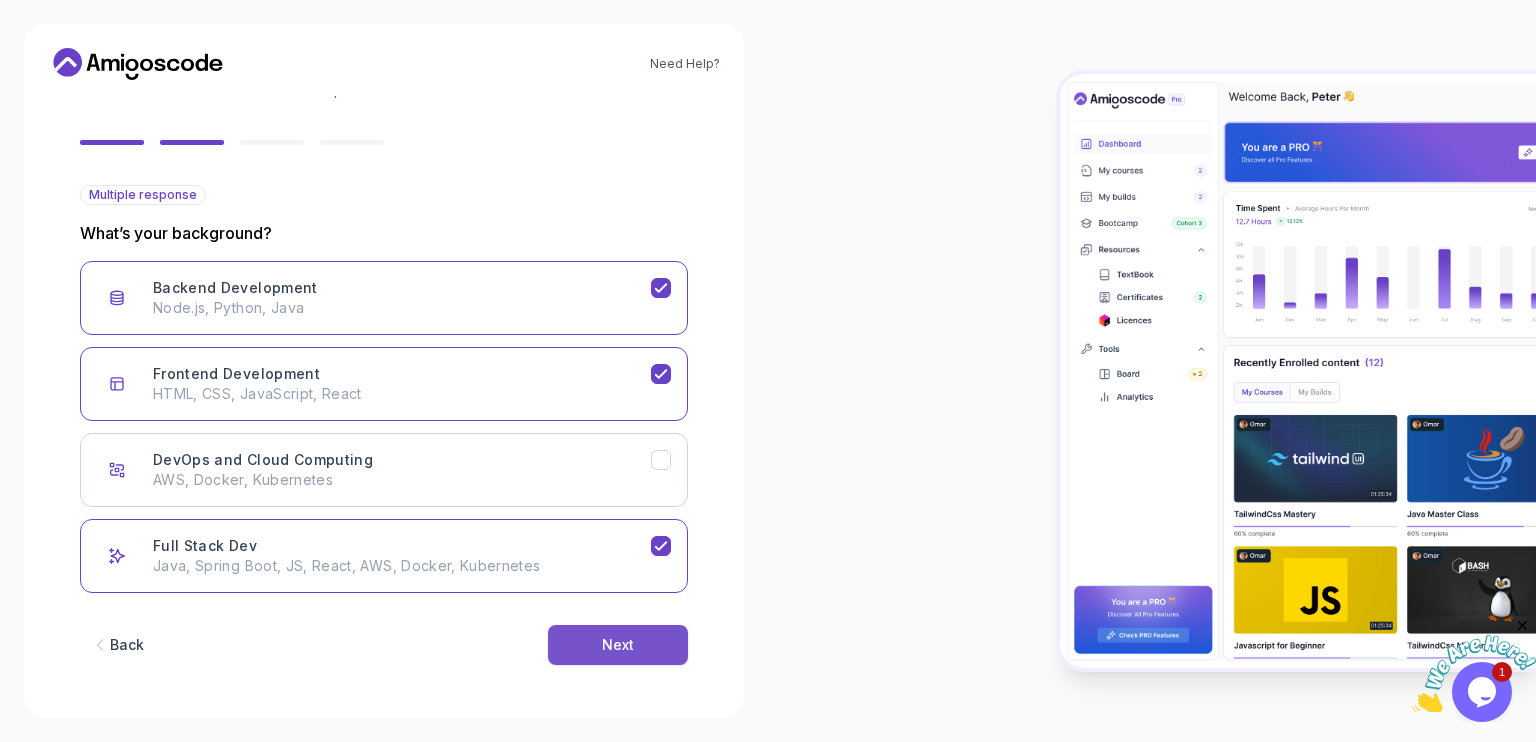click on "Next" at bounding box center [618, 645] 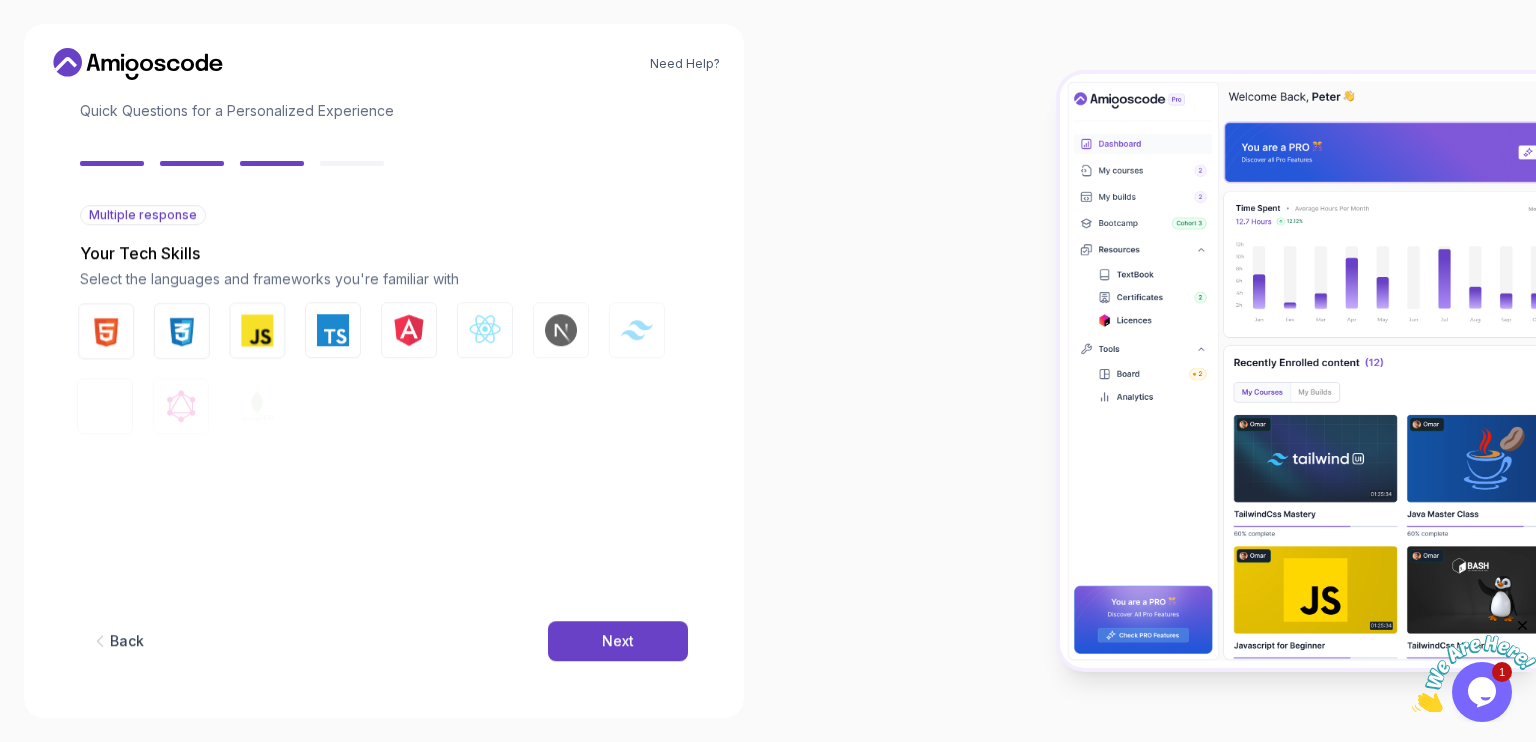 scroll, scrollTop: 130, scrollLeft: 0, axis: vertical 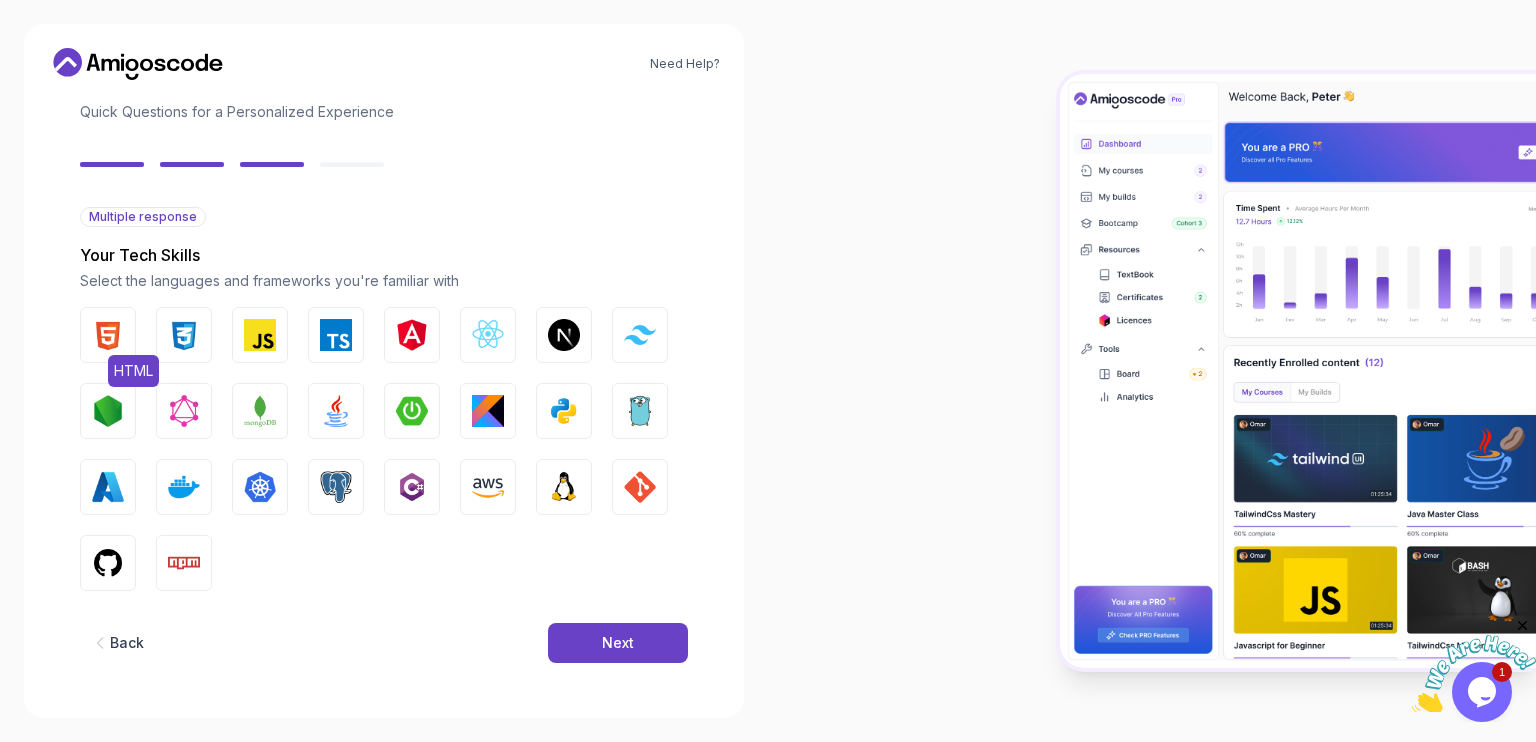 click at bounding box center [108, 335] 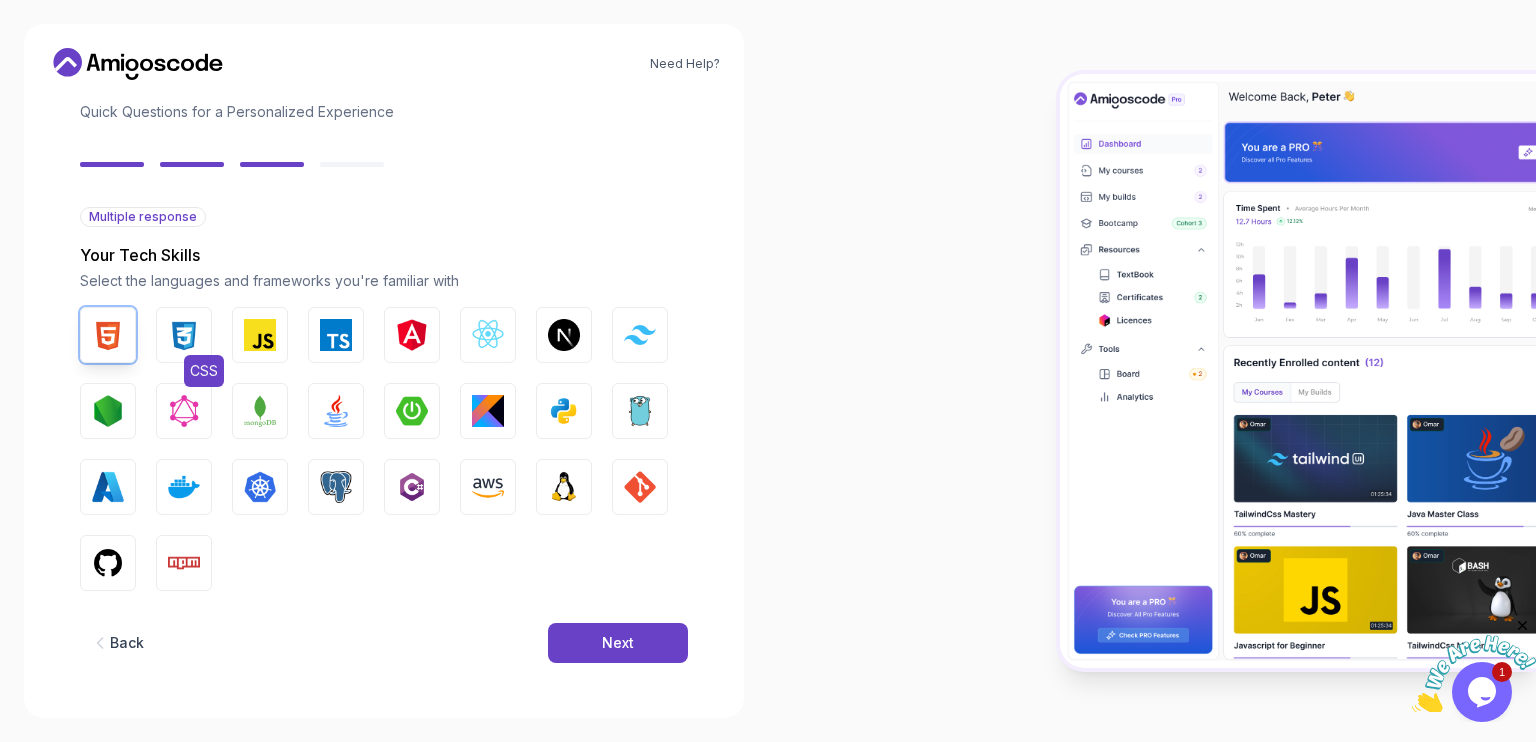 click at bounding box center [184, 335] 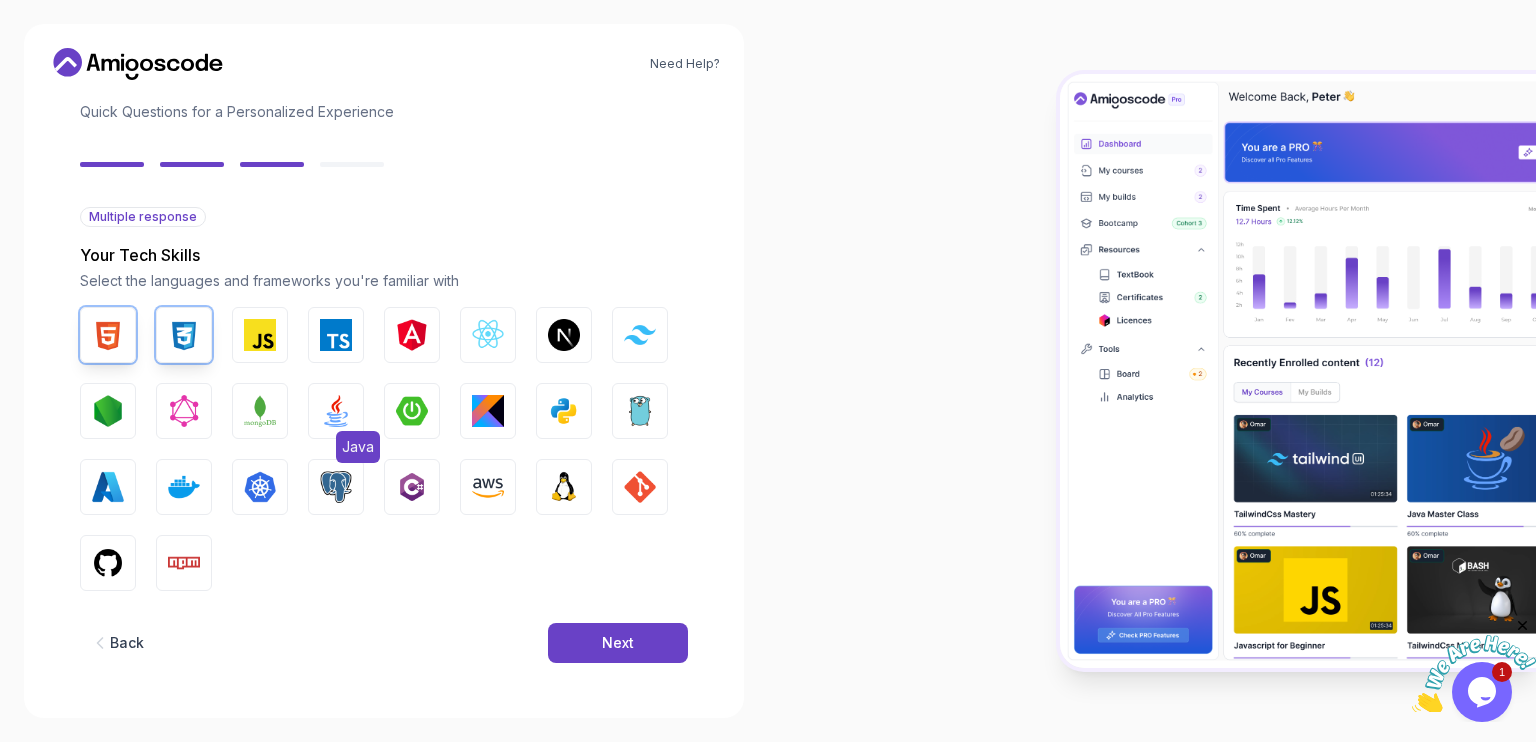 click at bounding box center (336, 411) 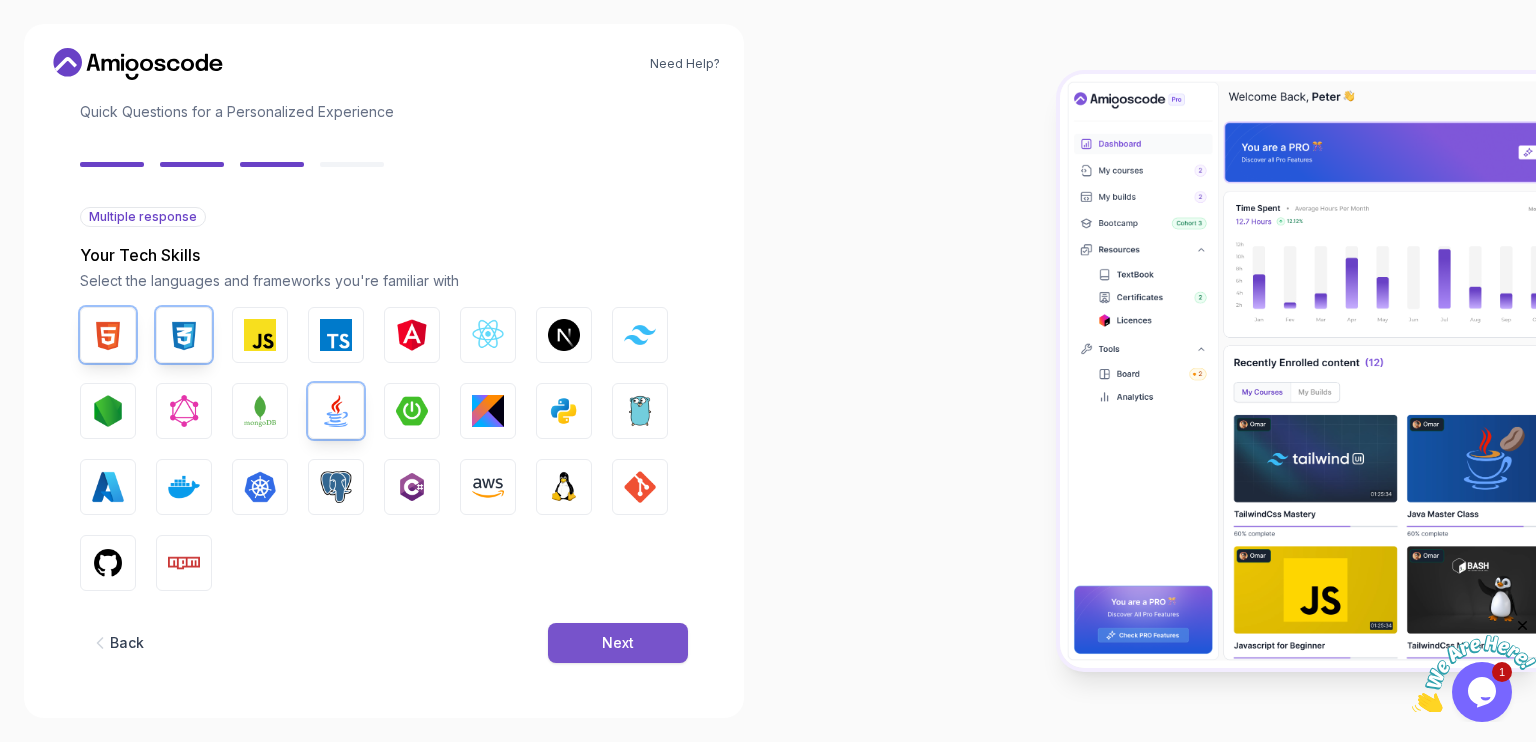click on "Next" at bounding box center (618, 643) 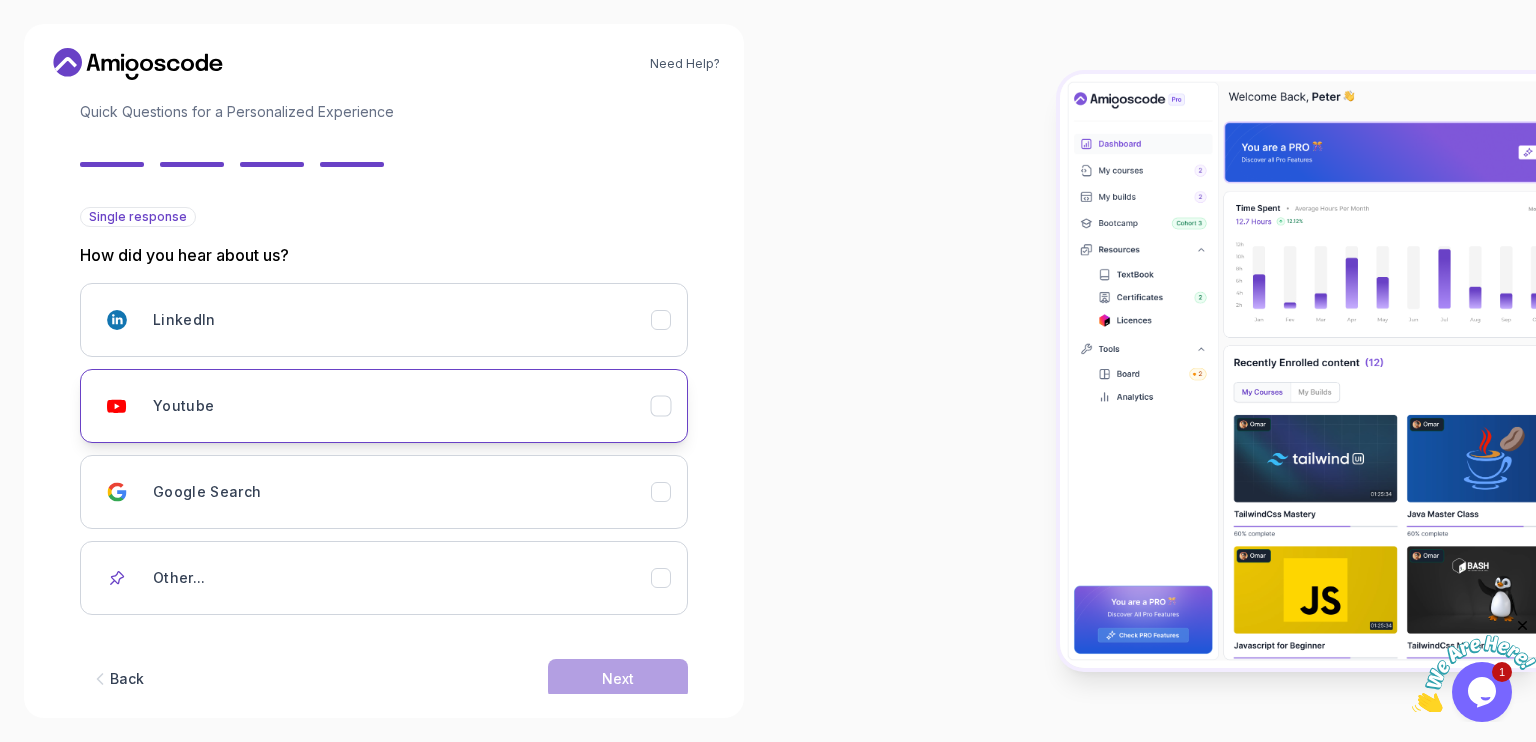 click on "Youtube" at bounding box center [402, 406] 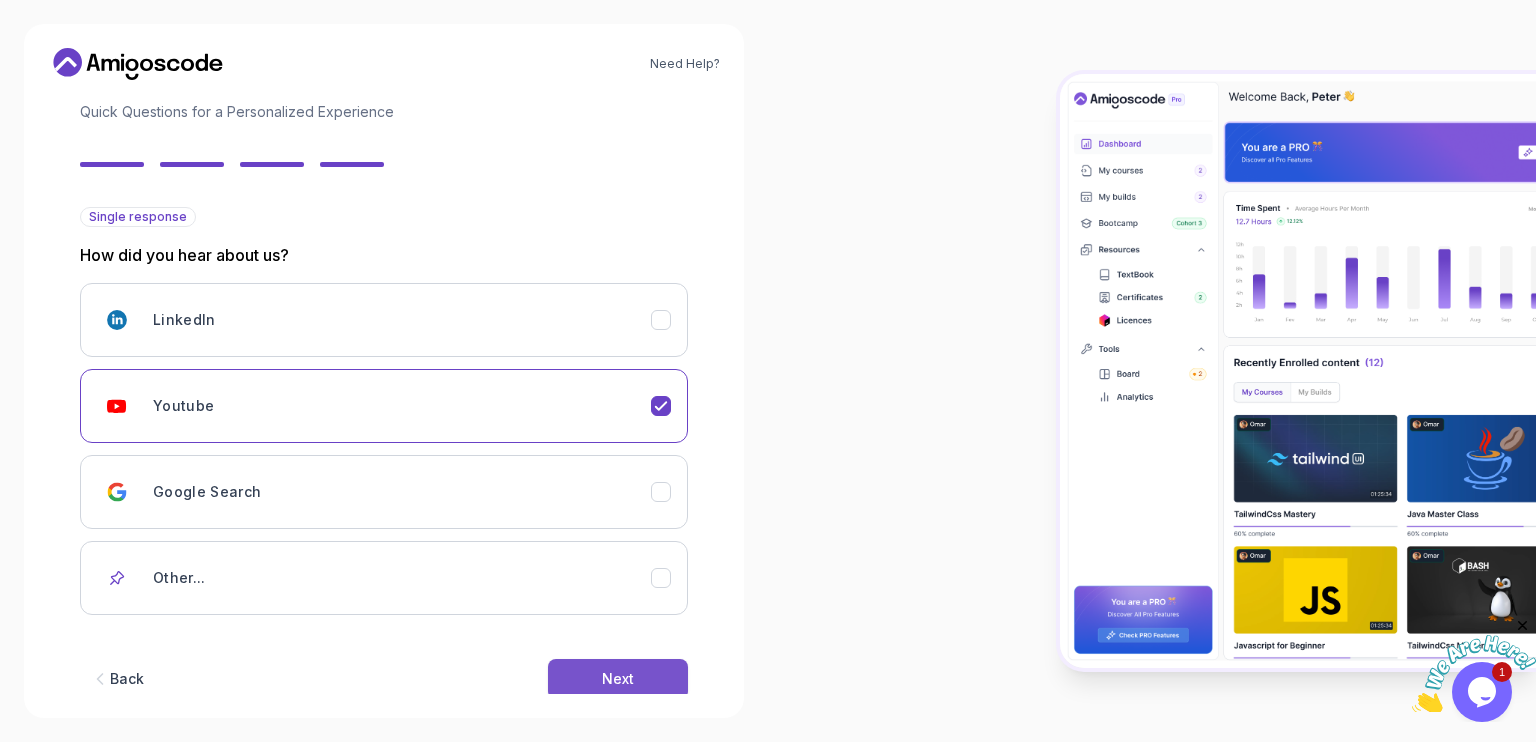 click on "Next" at bounding box center [618, 679] 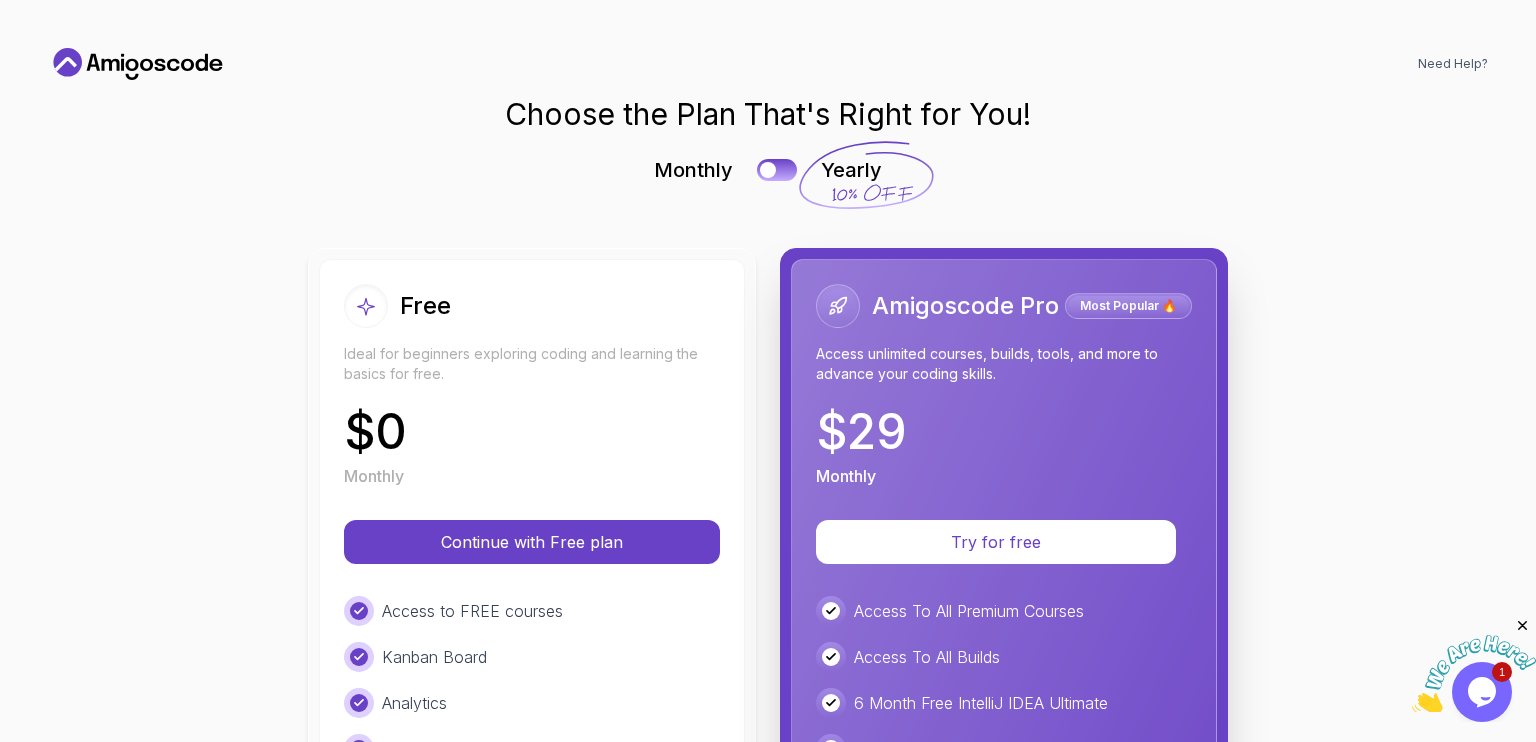 scroll, scrollTop: 0, scrollLeft: 0, axis: both 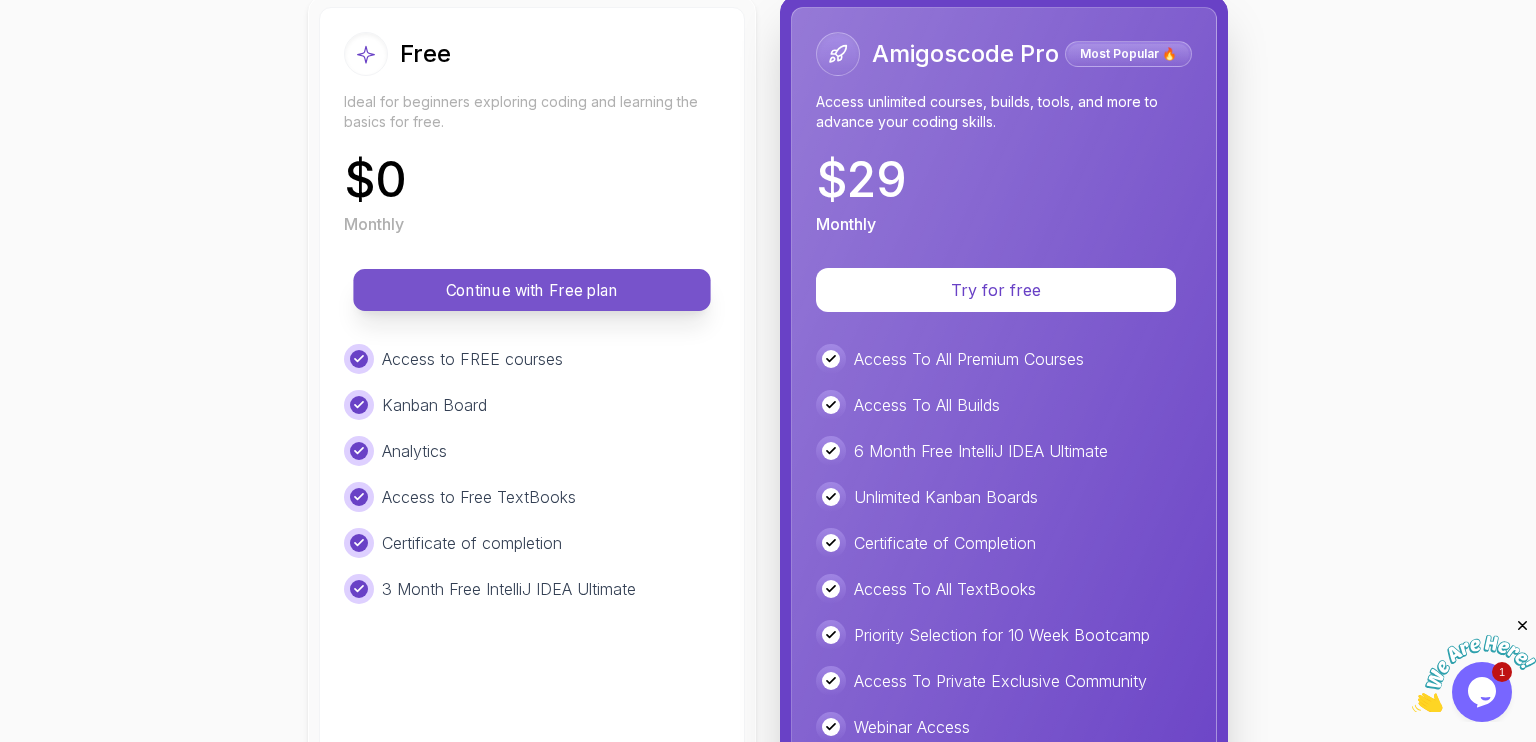 click on "Continue with Free plan" at bounding box center [532, 290] 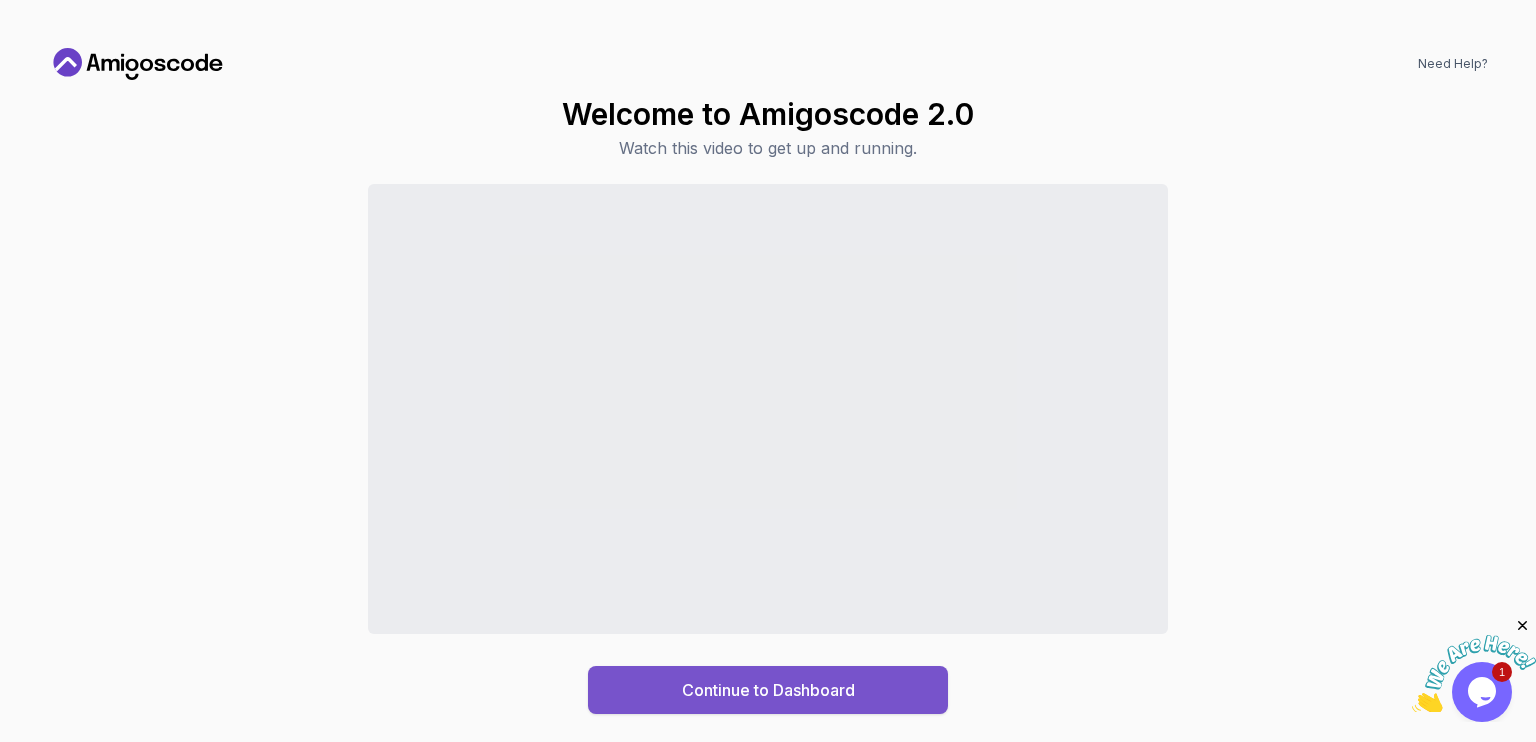 click on "Continue to Dashboard" at bounding box center (768, 690) 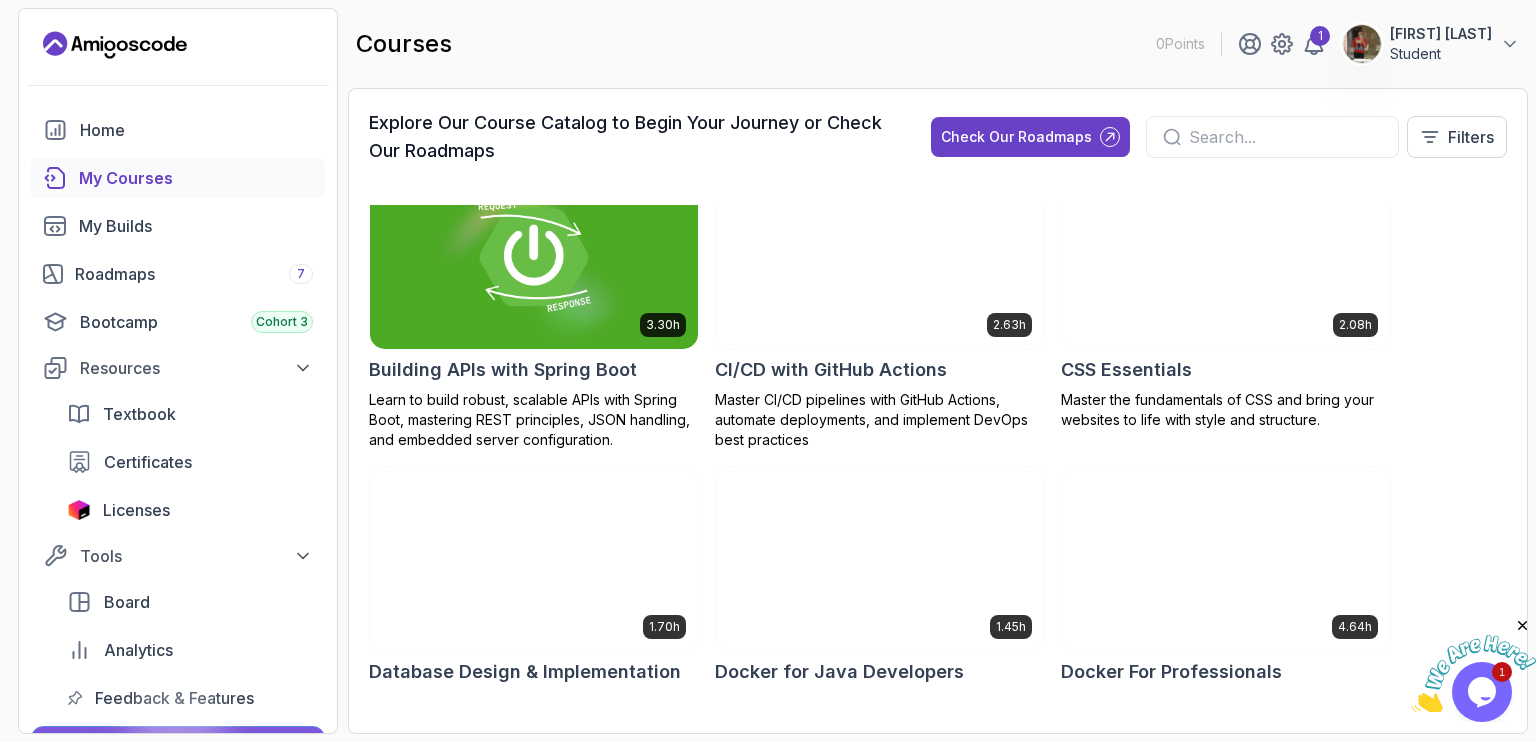 scroll, scrollTop: 0, scrollLeft: 0, axis: both 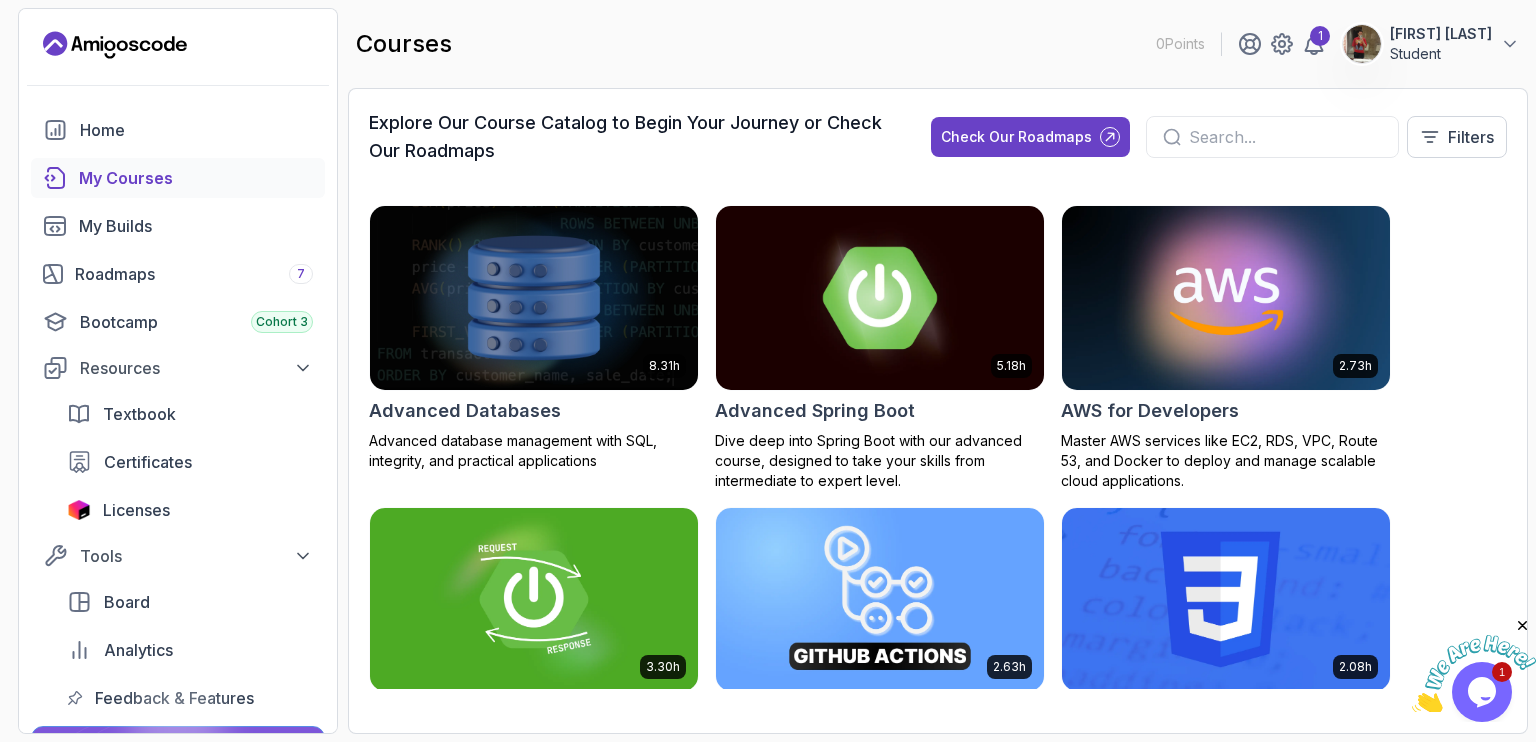 click at bounding box center (880, 297) 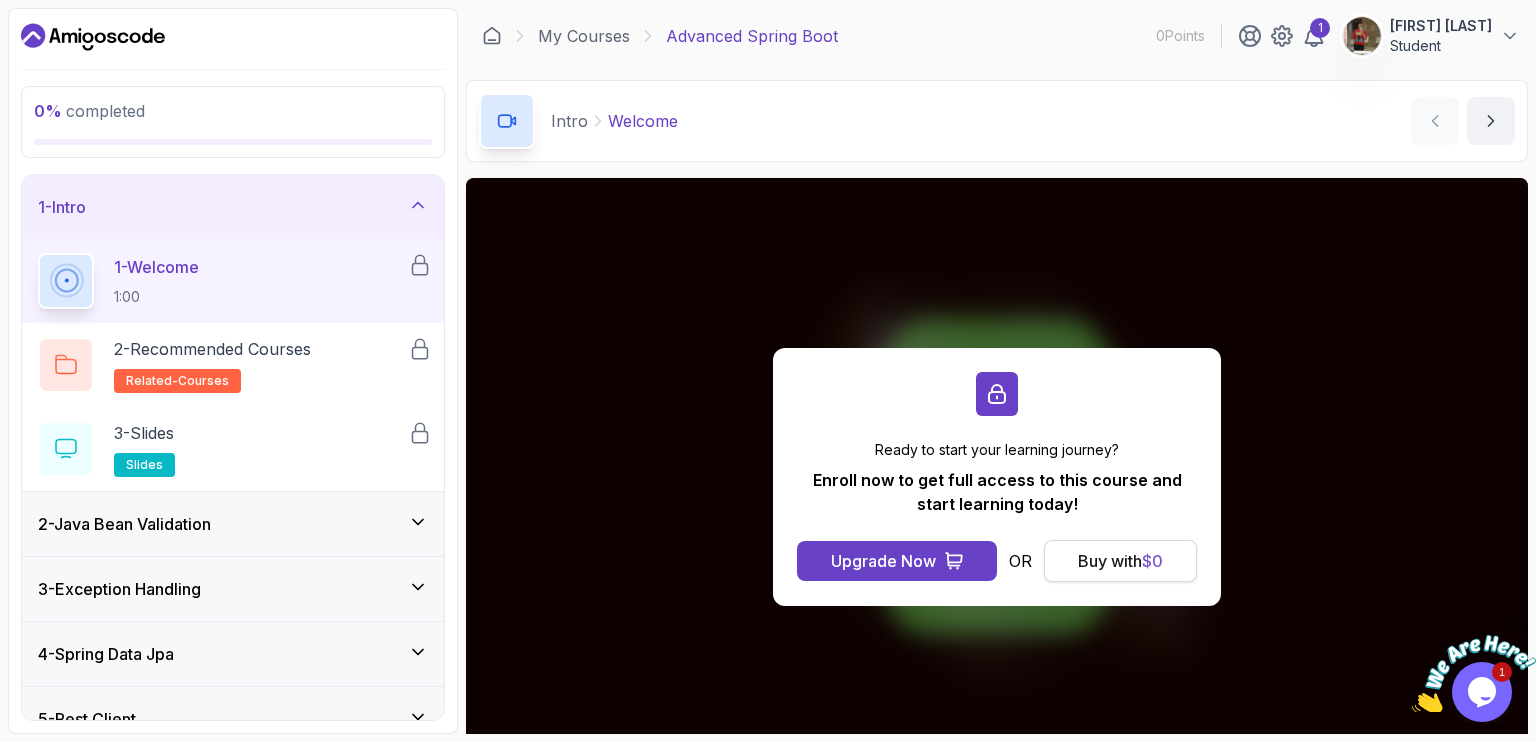 click on "Buy with  $ 0" at bounding box center [1120, 561] 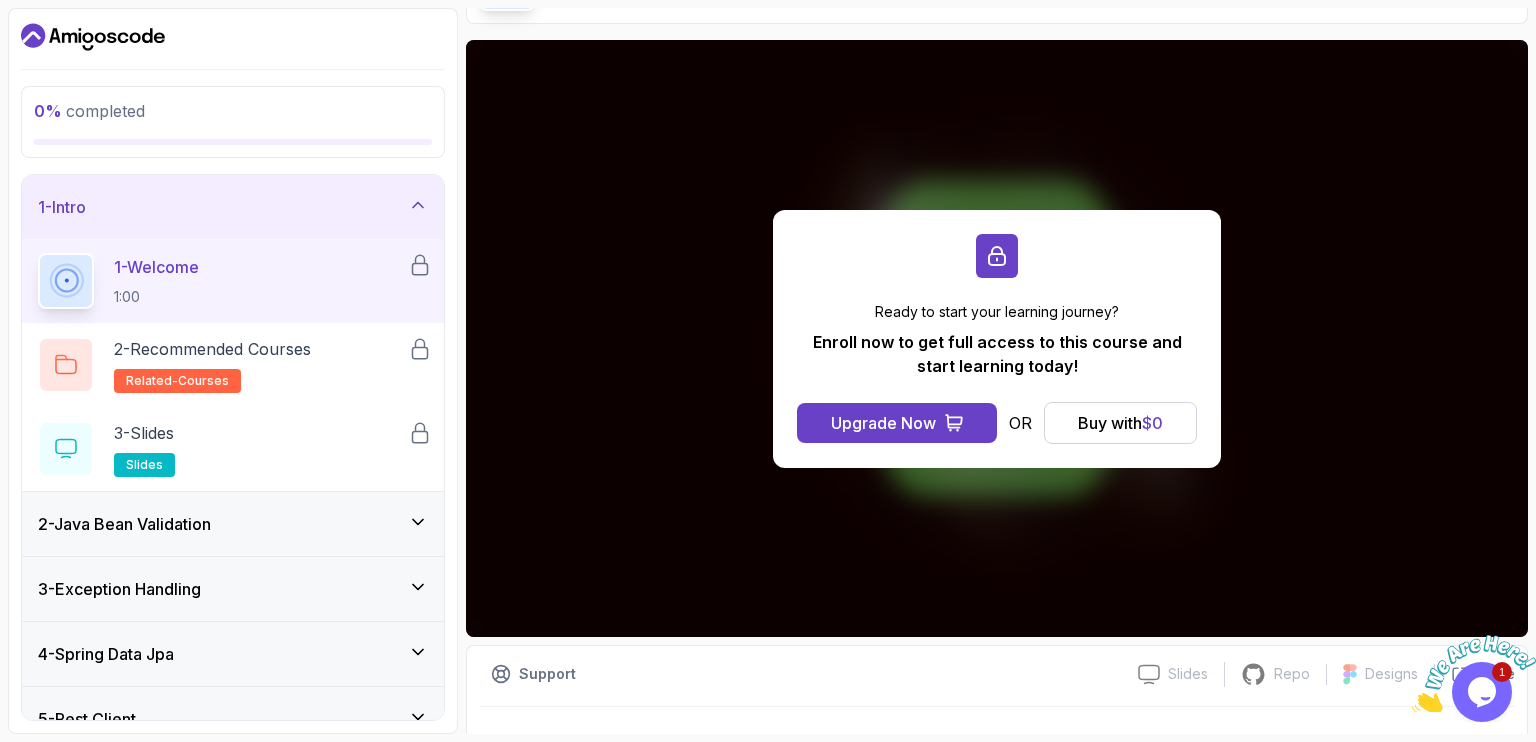 scroll, scrollTop: 179, scrollLeft: 0, axis: vertical 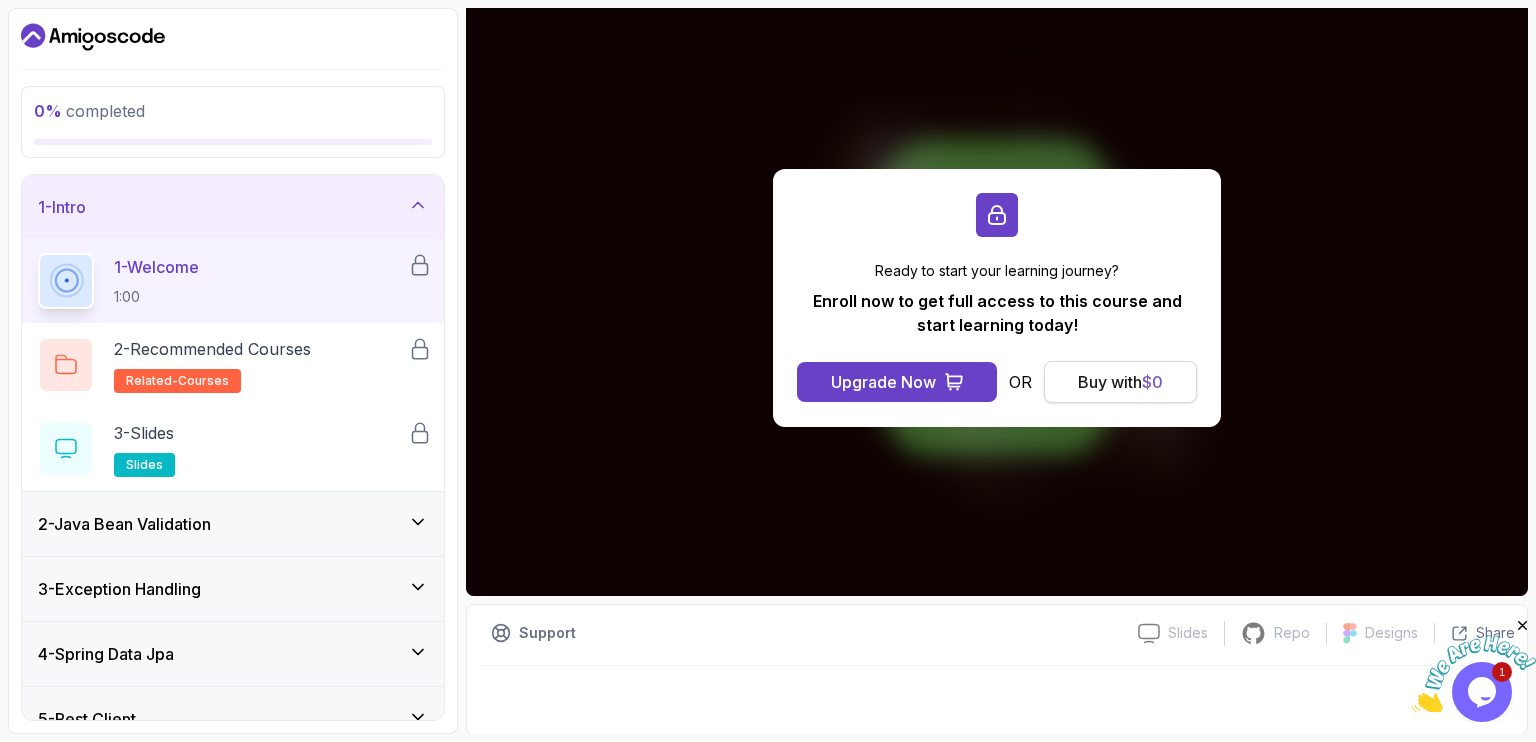 click on "Buy with  $ 0" at bounding box center (1120, 382) 